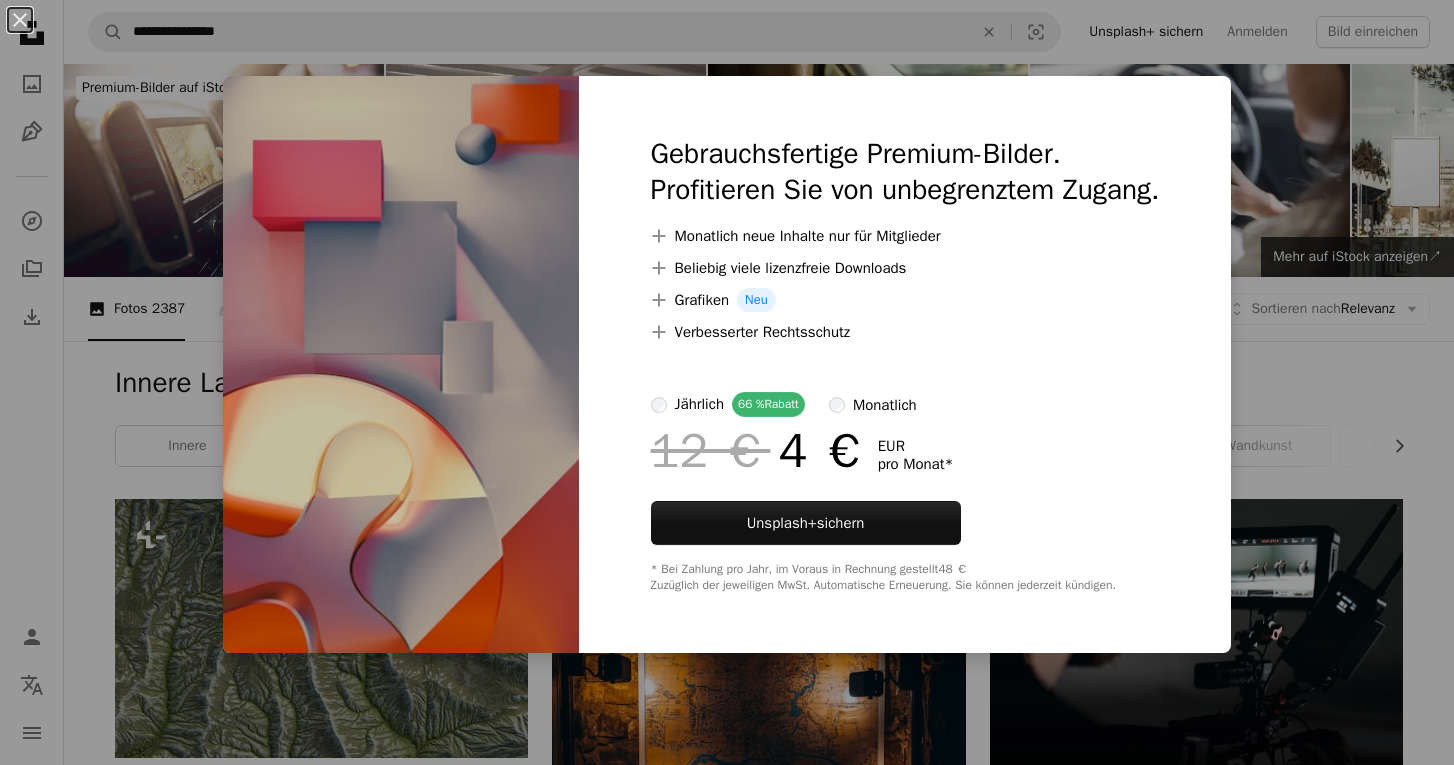 scroll, scrollTop: 6107, scrollLeft: 0, axis: vertical 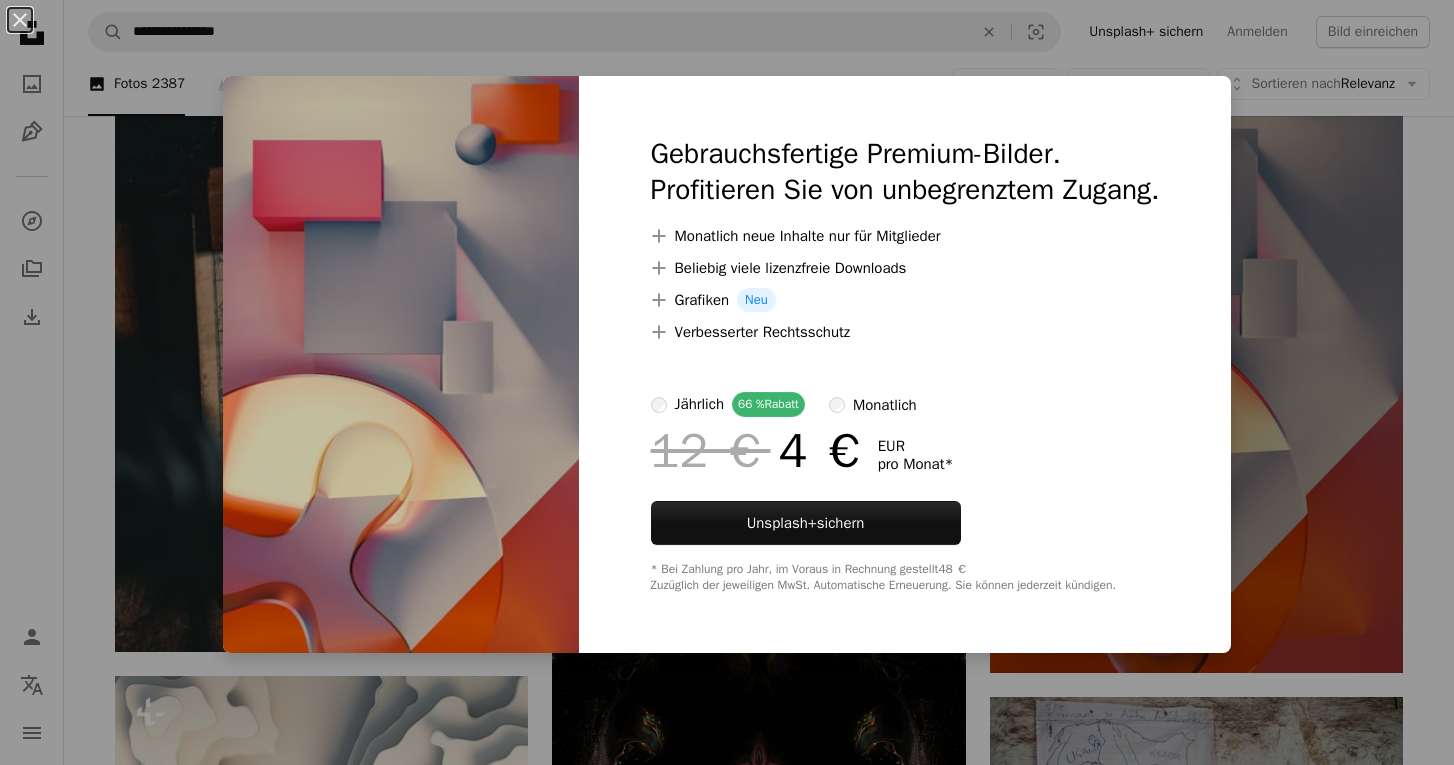 click on "An X shape Gebrauchsfertige Premium-Bilder. Profitieren Sie von unbegrenztem Zugang. A plus sign Monatlich neue Inhalte nur für Mitglieder A plus sign Beliebig viele lizenzfreie Downloads A plus sign Grafiken  Neu A plus sign Verbesserter Rechtsschutz jährlich 66 %  Rabatt monatlich 12 €   4 € EUR pro Monat * Unsplash+  sichern * Bei Zahlung pro Jahr, im Voraus in Rechnung gestellt  48 € Zuzüglich der jeweiligen MwSt. Automatische Erneuerung. Sie können jederzeit kündigen." at bounding box center [727, 382] 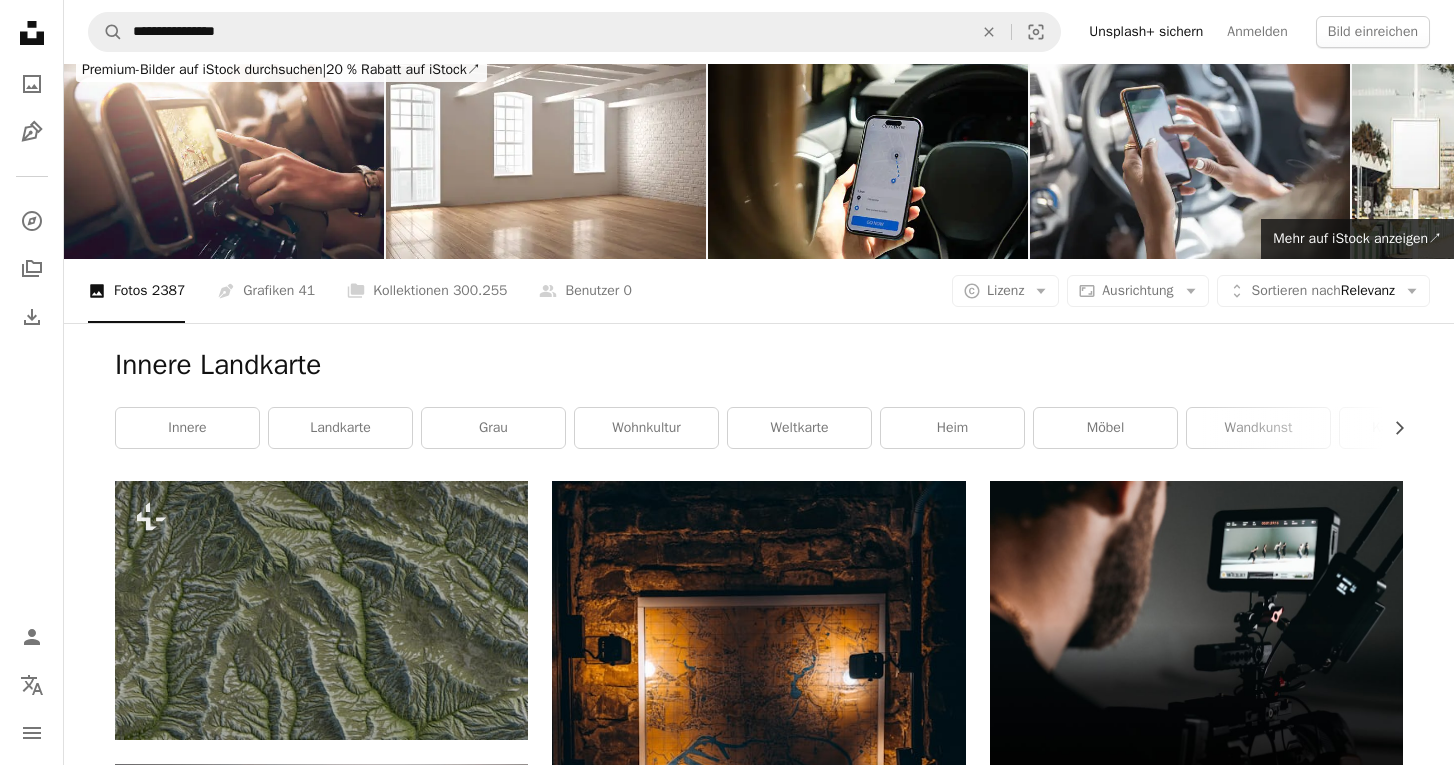 scroll, scrollTop: 0, scrollLeft: 0, axis: both 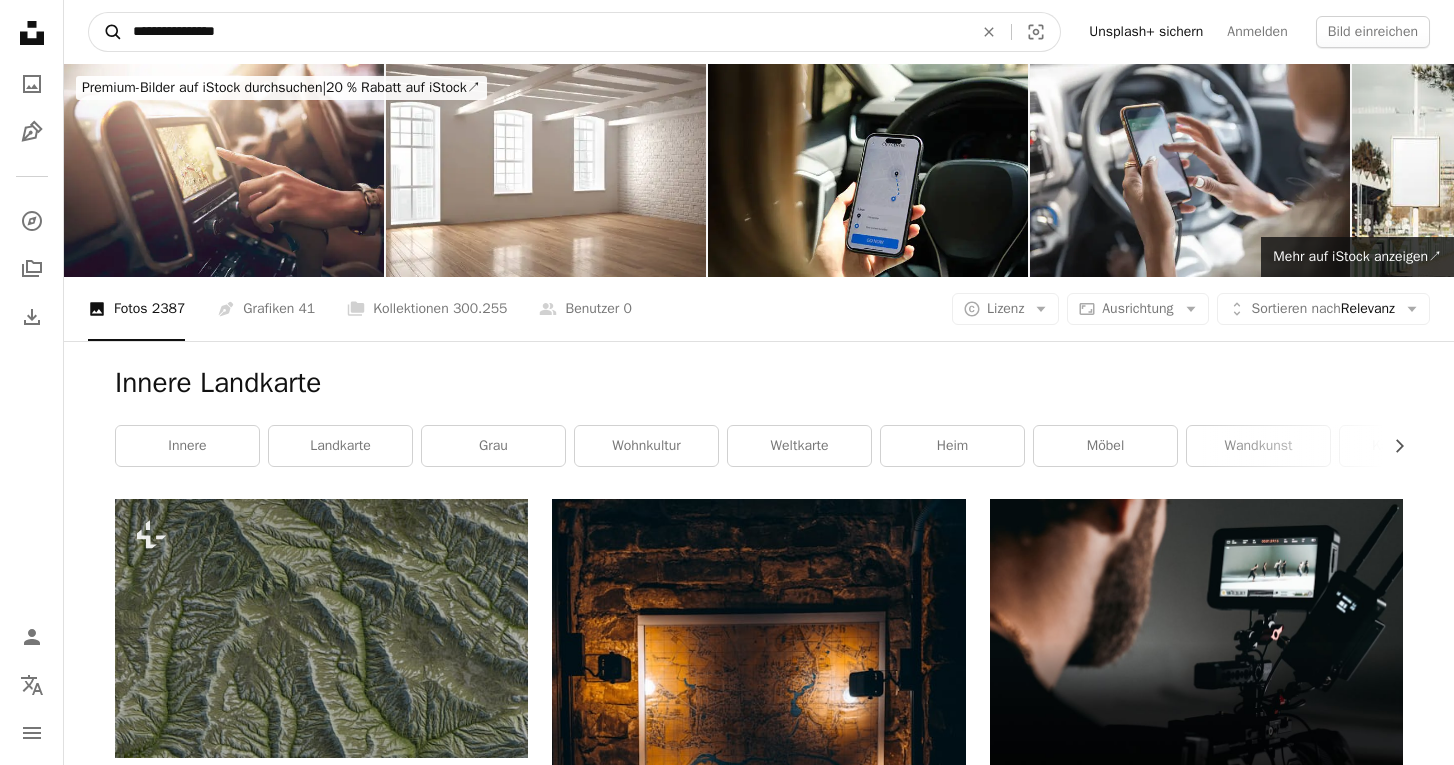 drag, startPoint x: 247, startPoint y: 35, endPoint x: 103, endPoint y: 31, distance: 144.05554 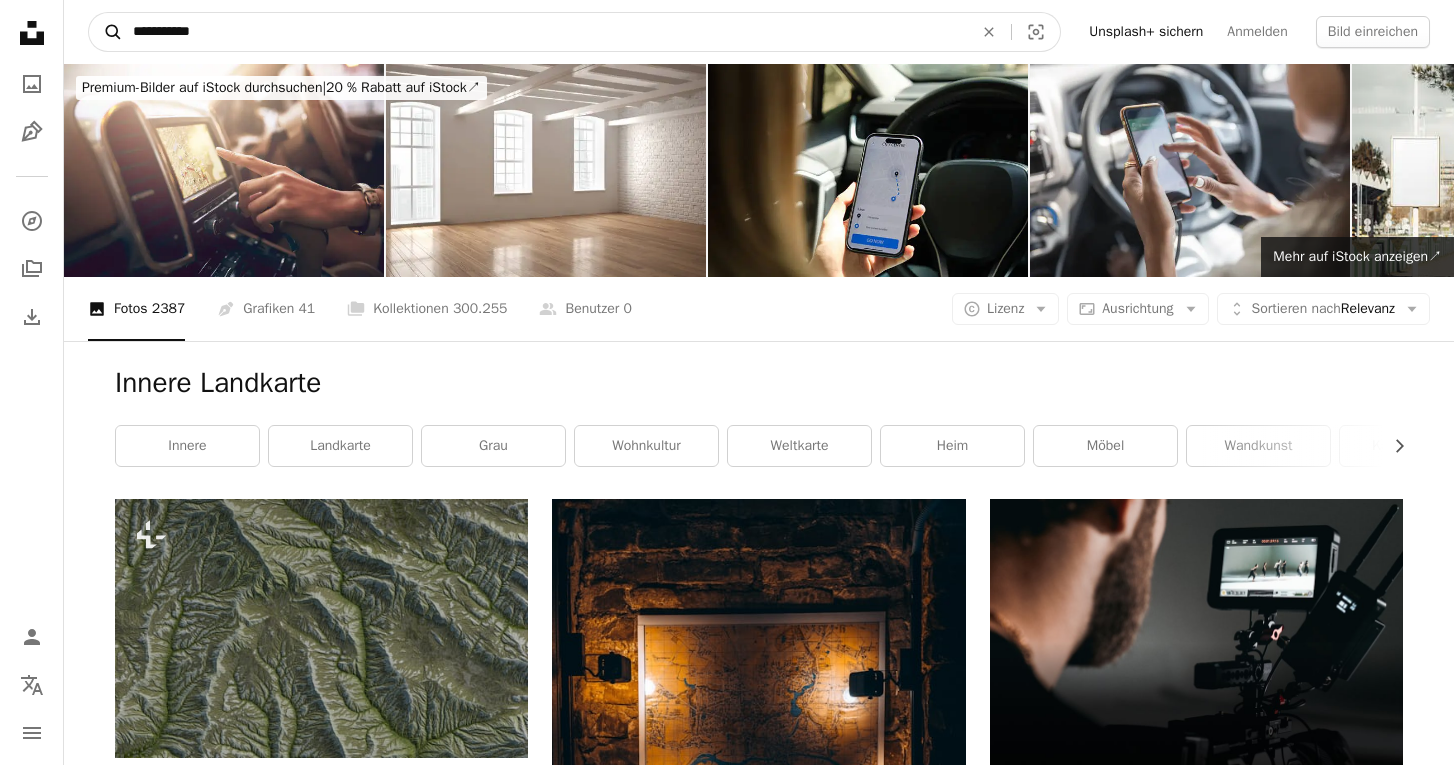 type on "**********" 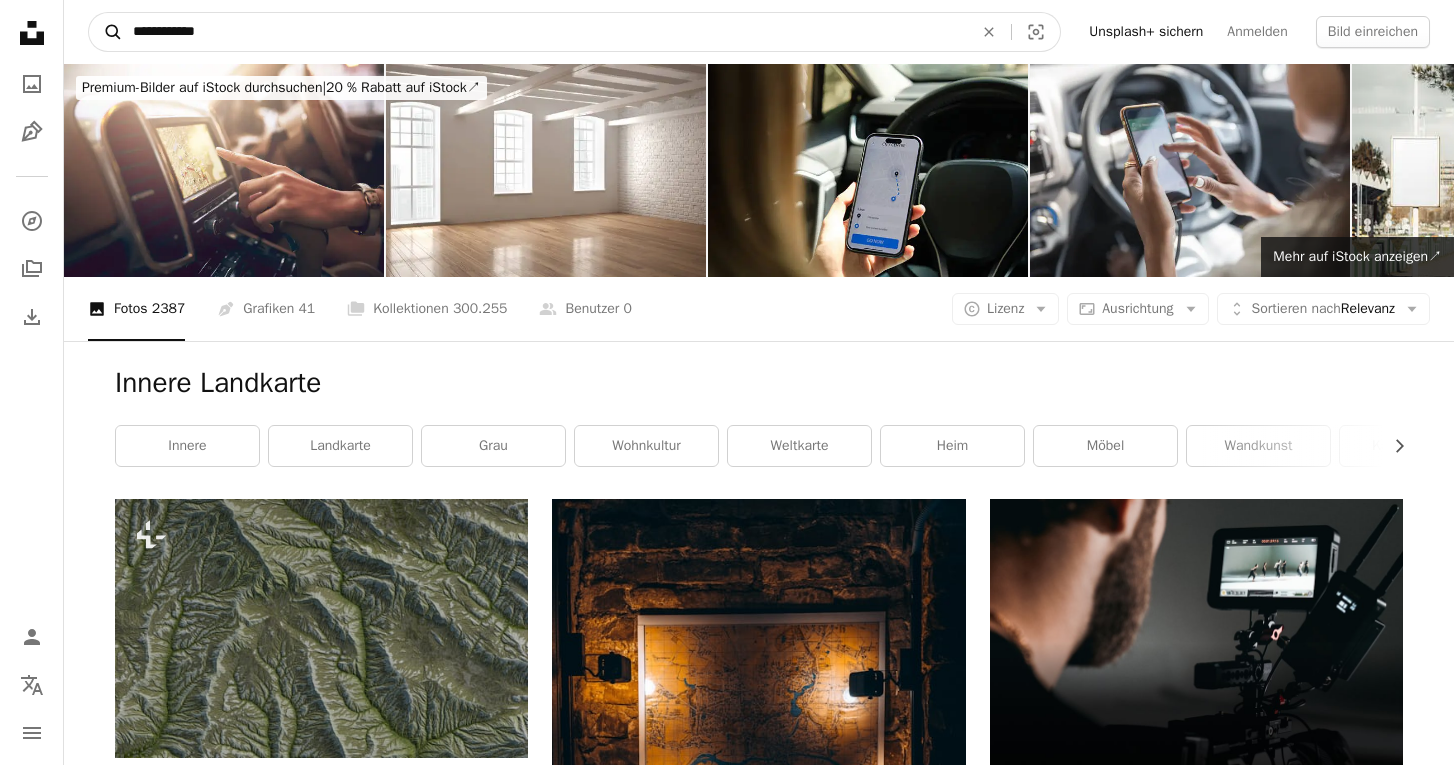 click on "A magnifying glass" at bounding box center [106, 32] 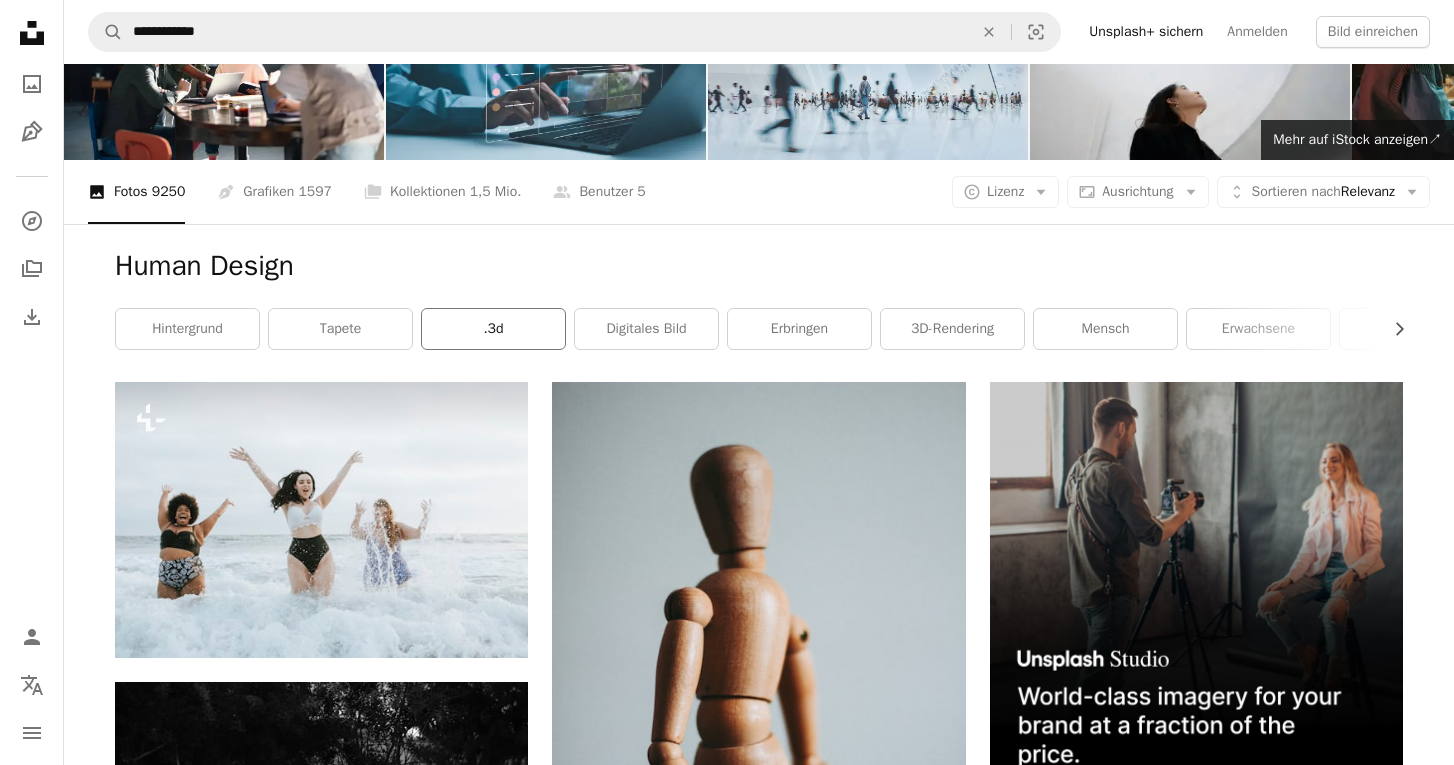 scroll, scrollTop: 0, scrollLeft: 0, axis: both 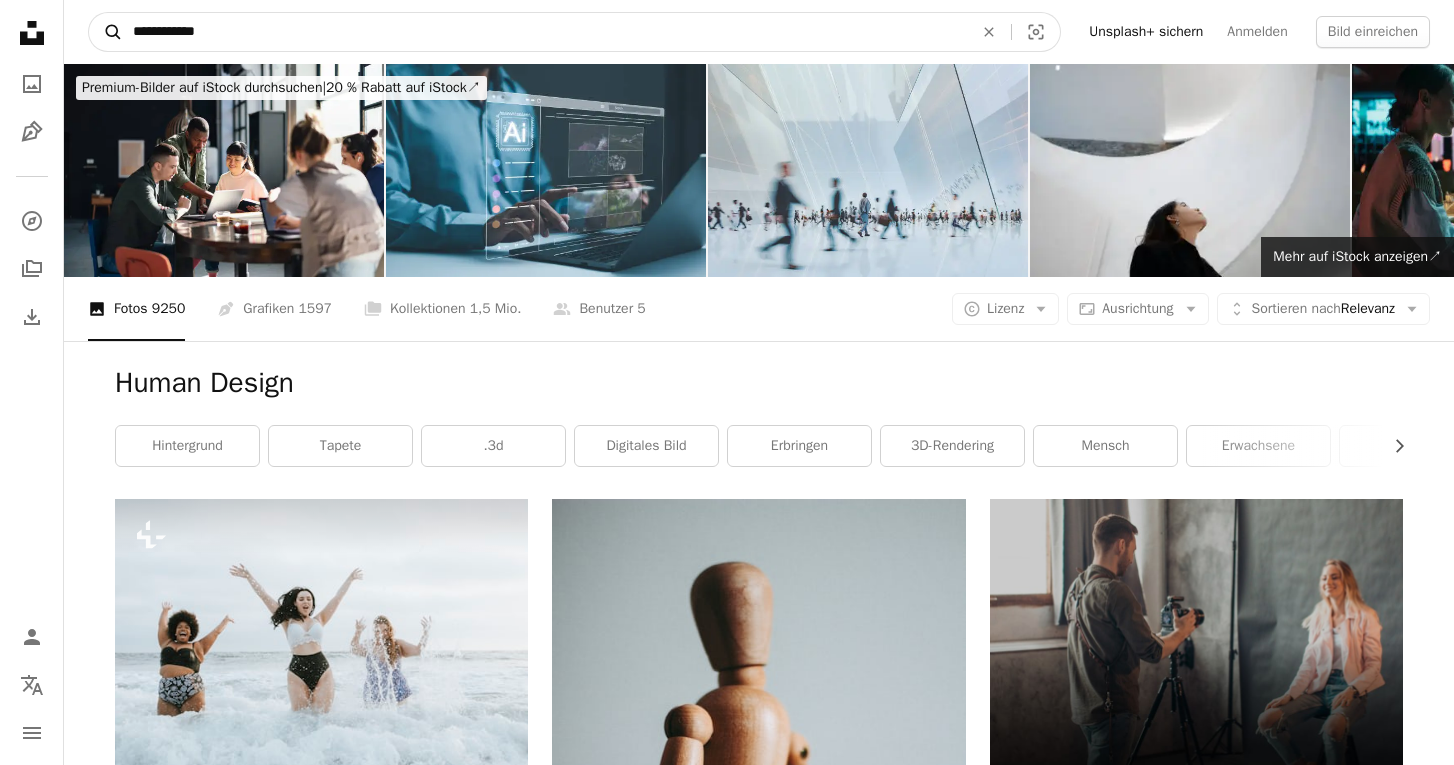 drag, startPoint x: 231, startPoint y: 30, endPoint x: 88, endPoint y: 29, distance: 143.0035 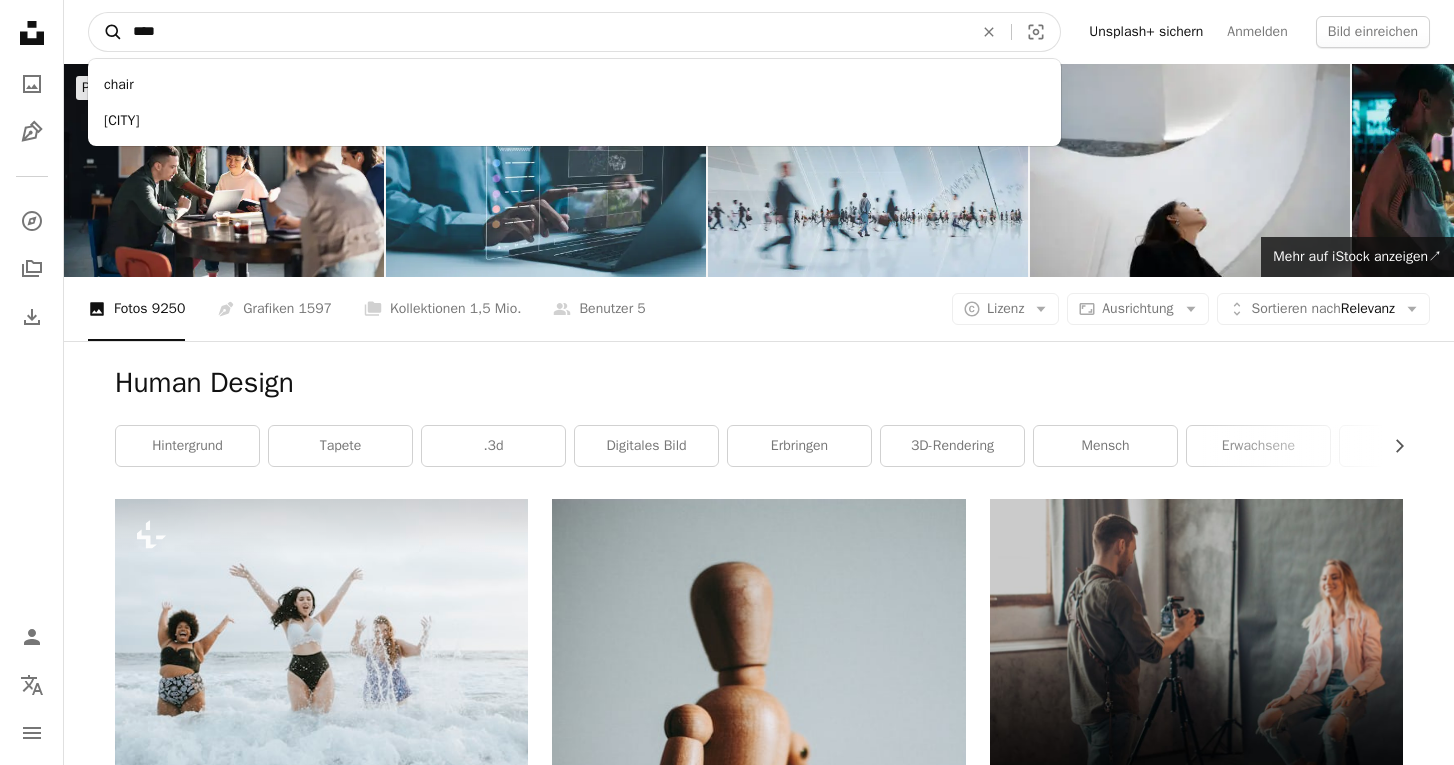 type on "*****" 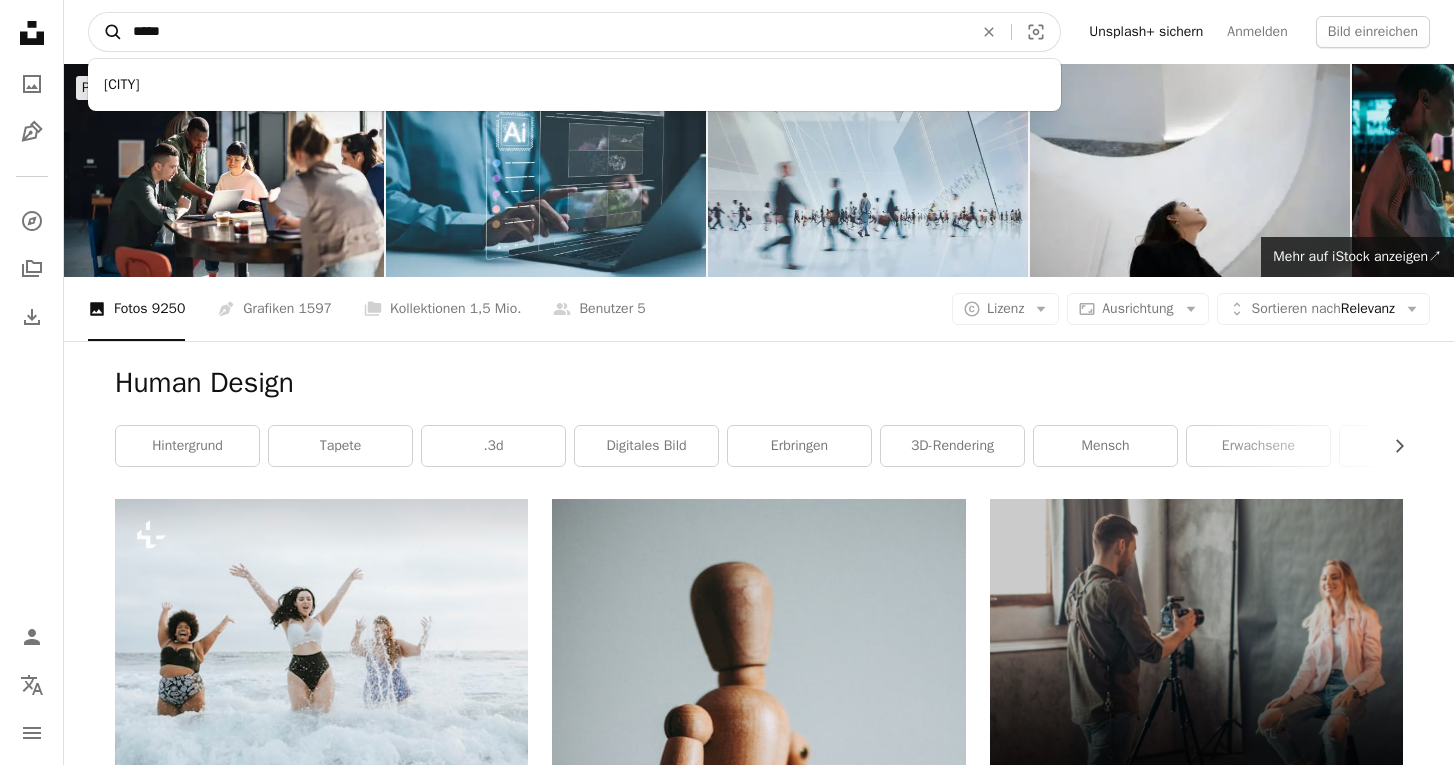 click on "A magnifying glass" at bounding box center (106, 32) 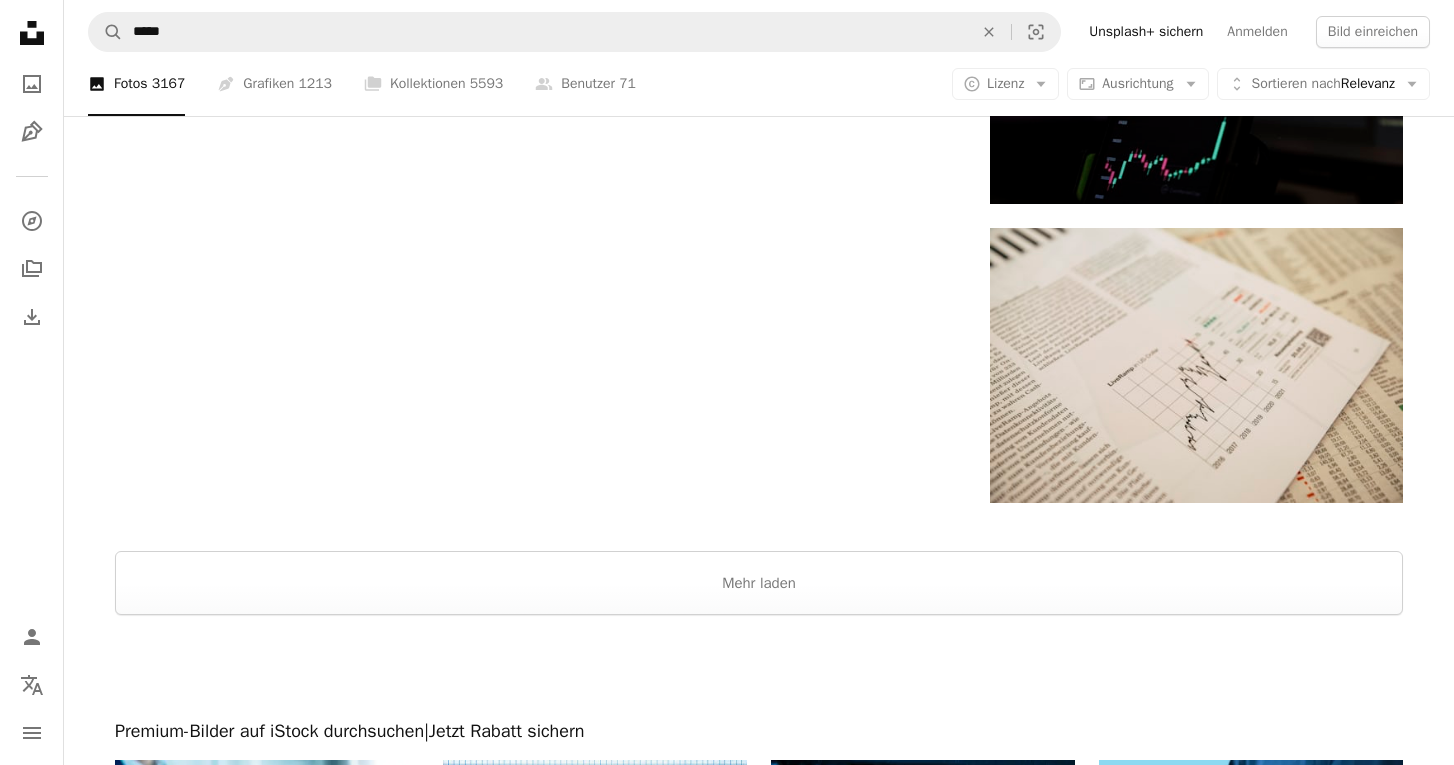 scroll, scrollTop: 2641, scrollLeft: 0, axis: vertical 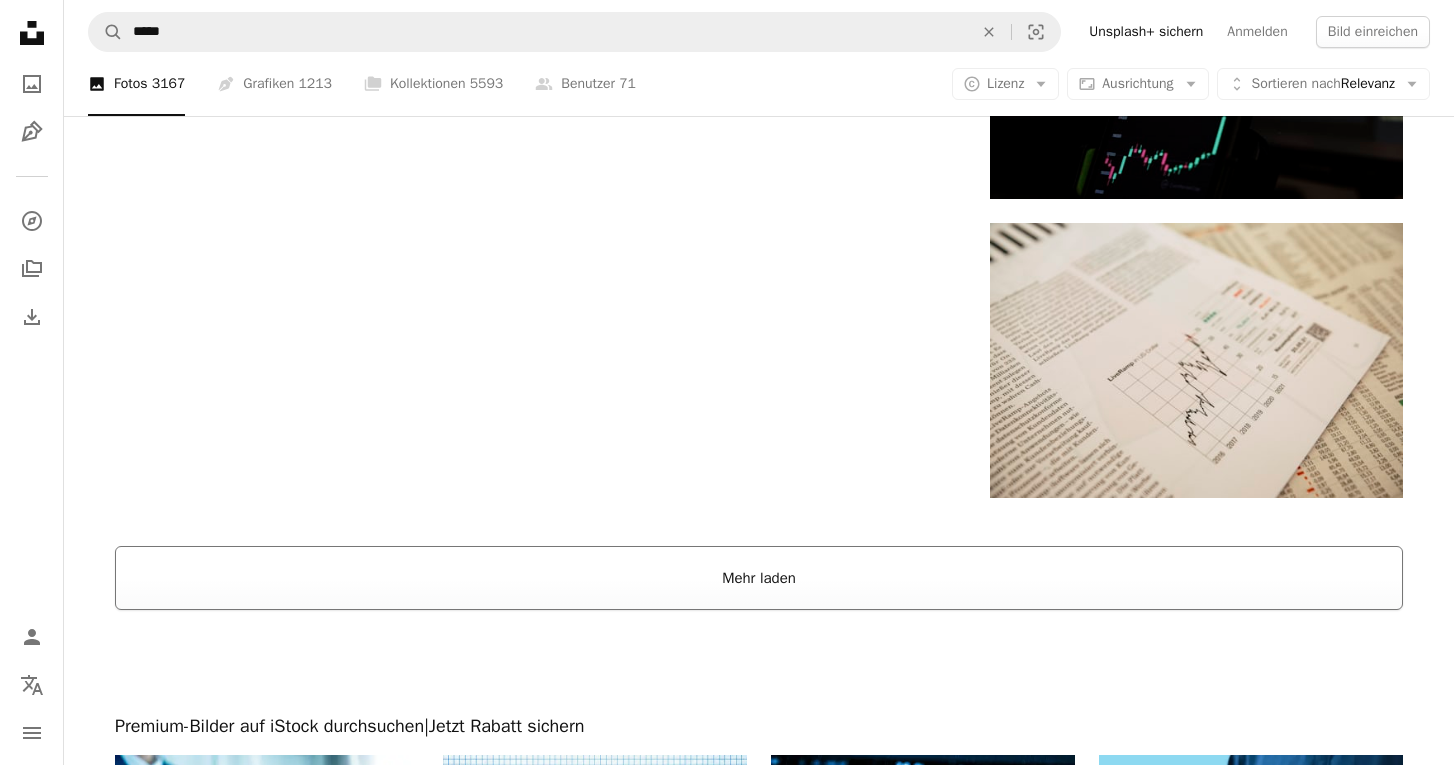 click on "Mehr laden" at bounding box center (759, 578) 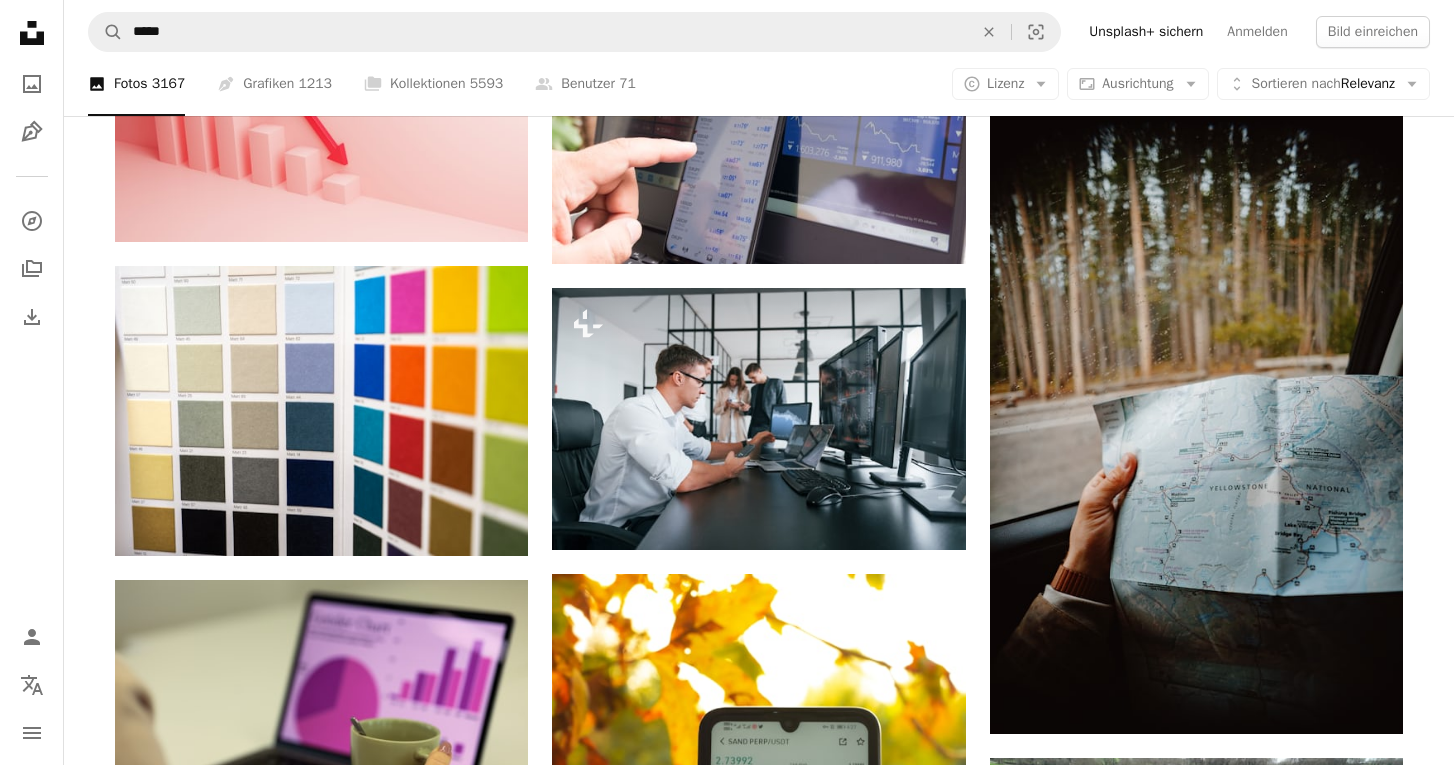 scroll, scrollTop: 21682, scrollLeft: 0, axis: vertical 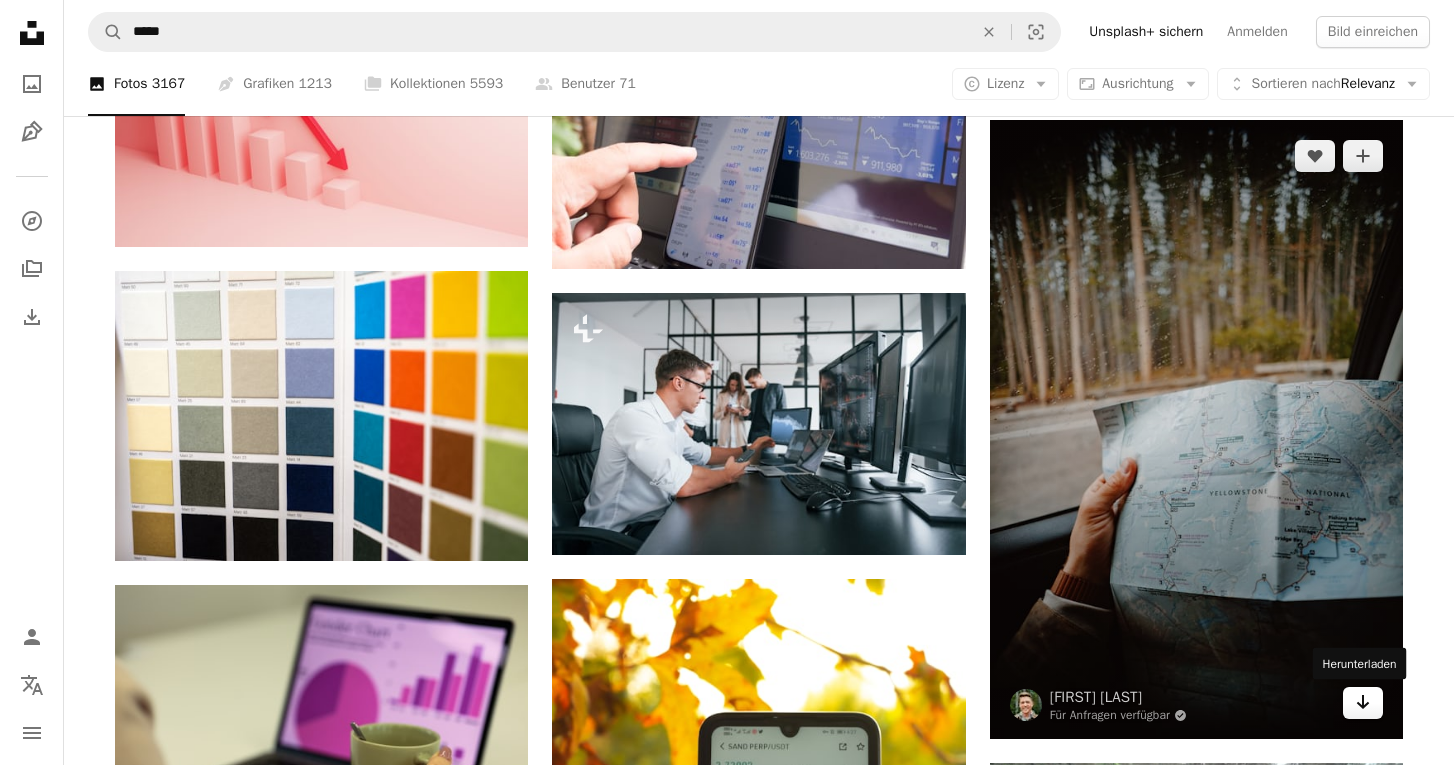 click on "Arrow pointing down" 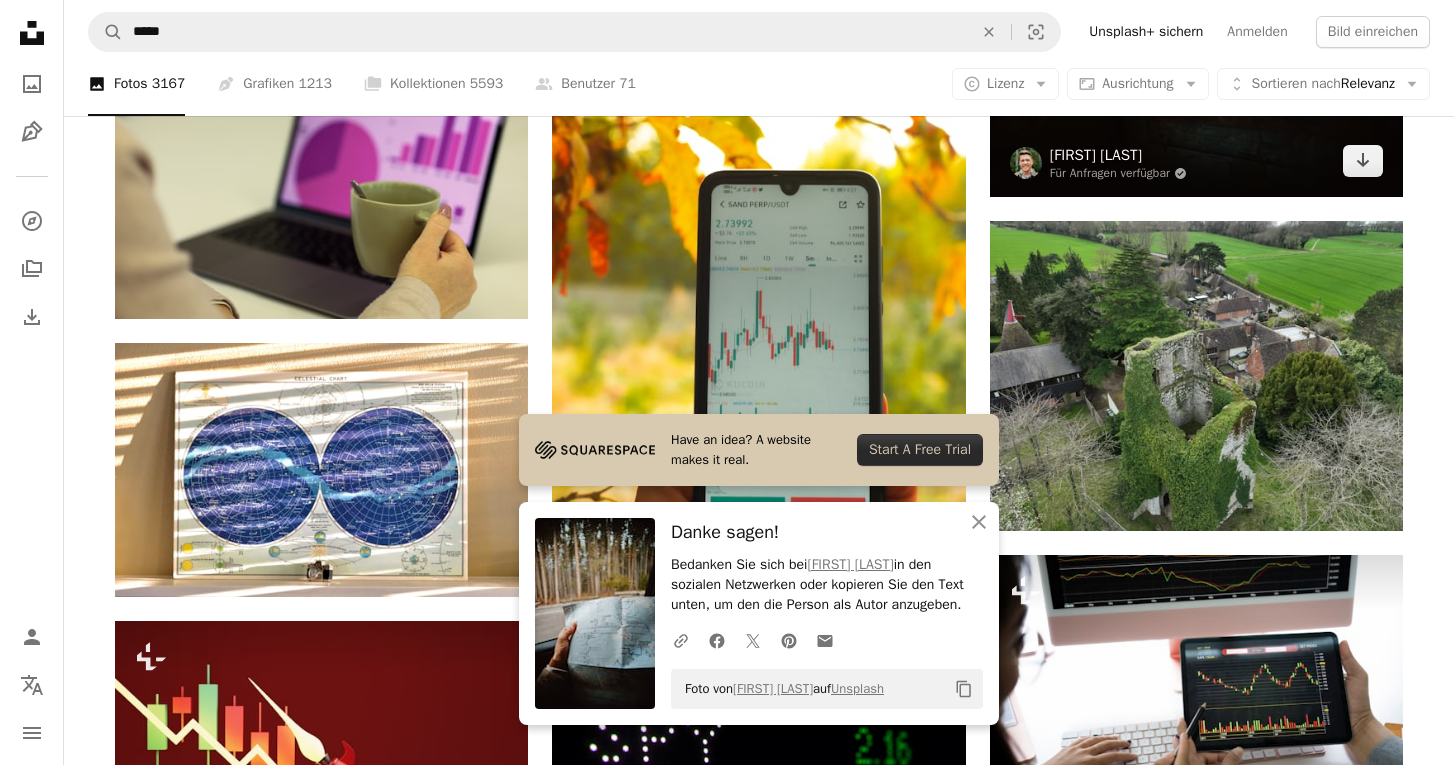 scroll, scrollTop: 22230, scrollLeft: 0, axis: vertical 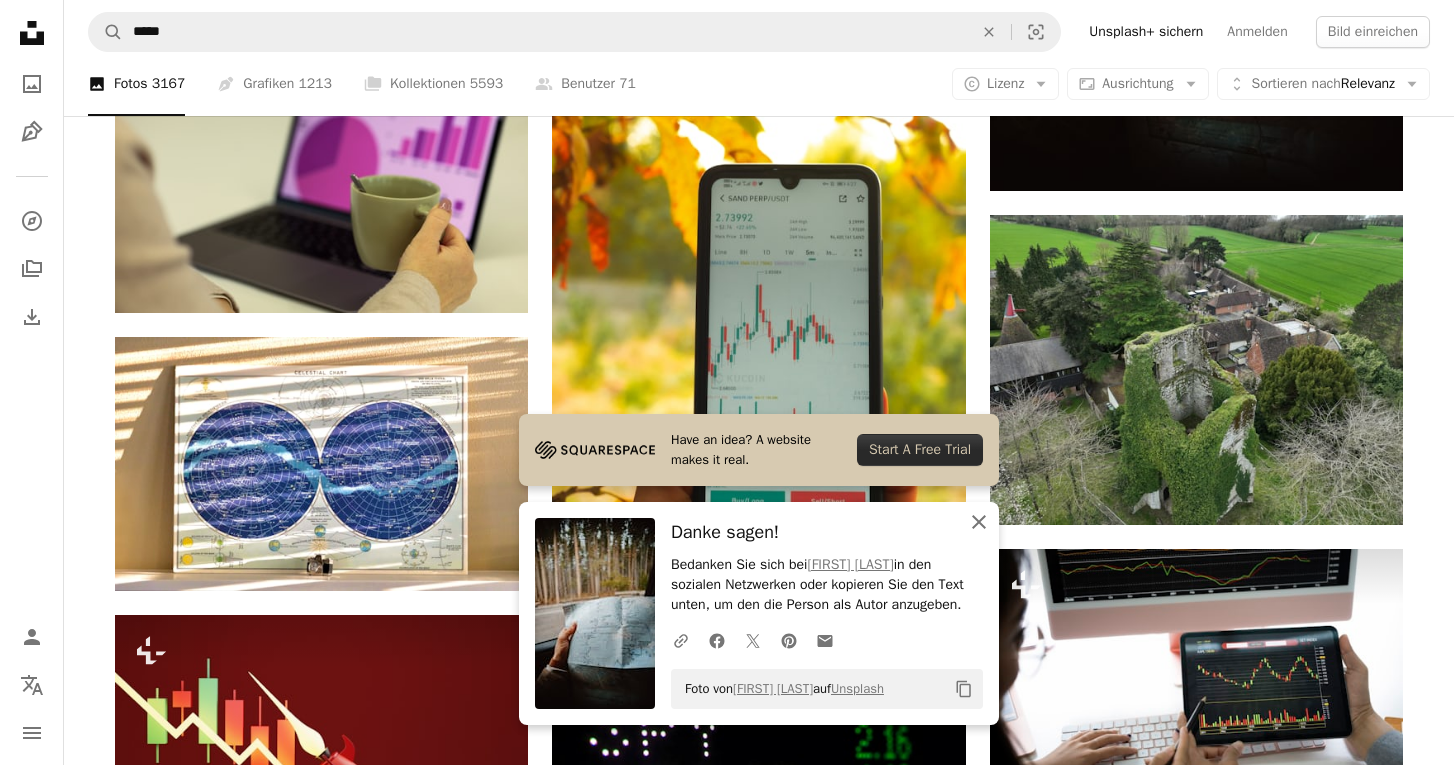 click 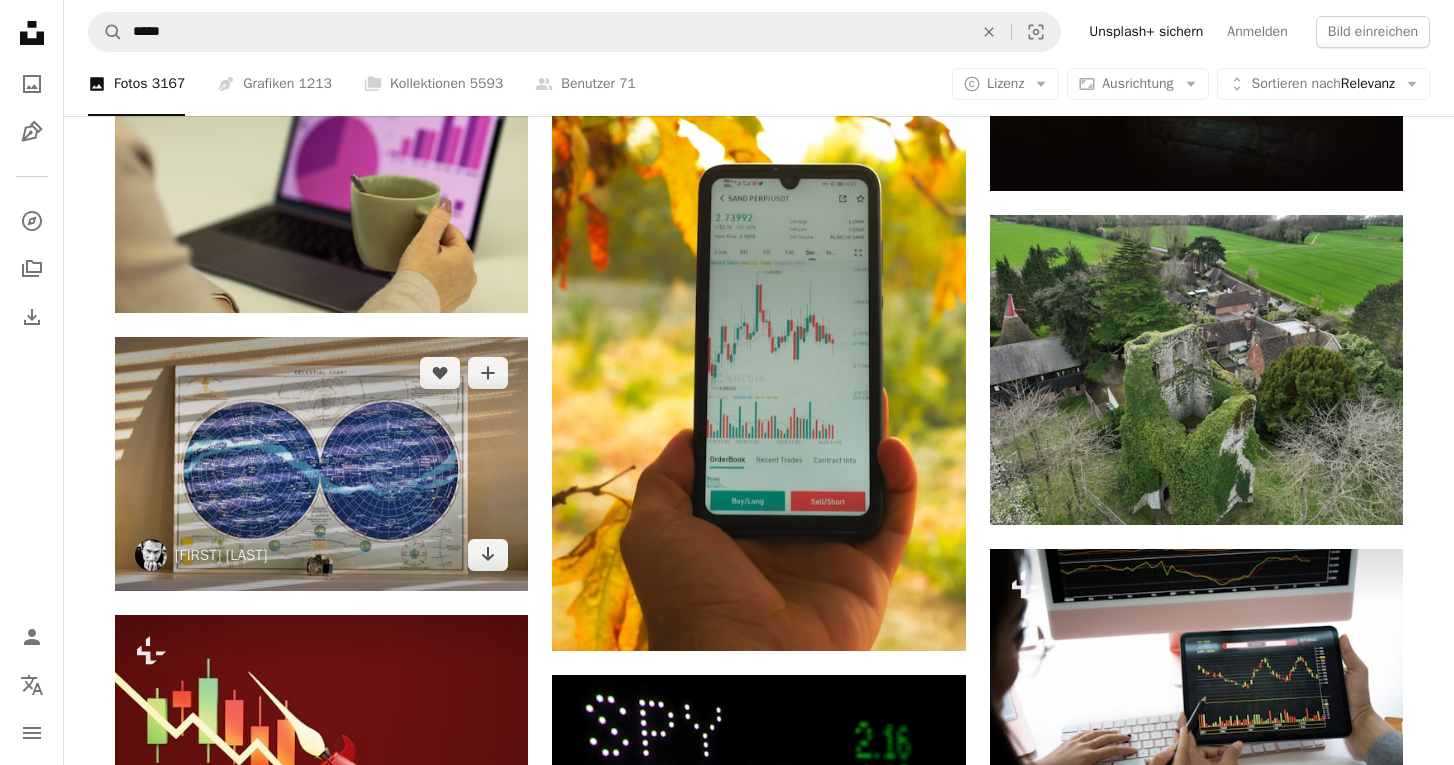 click at bounding box center [321, 464] 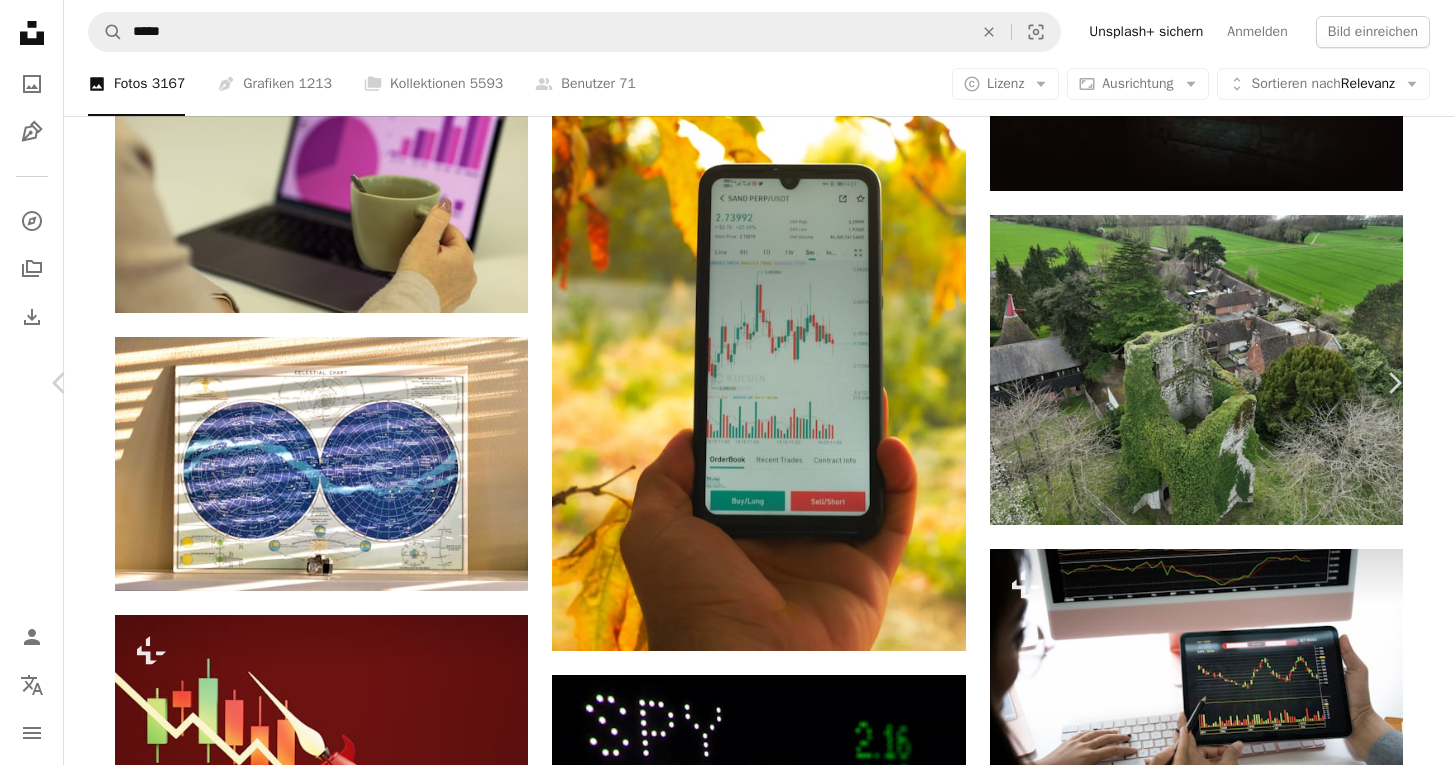 click on "Kostenlos herunterladen" at bounding box center [1173, 3828] 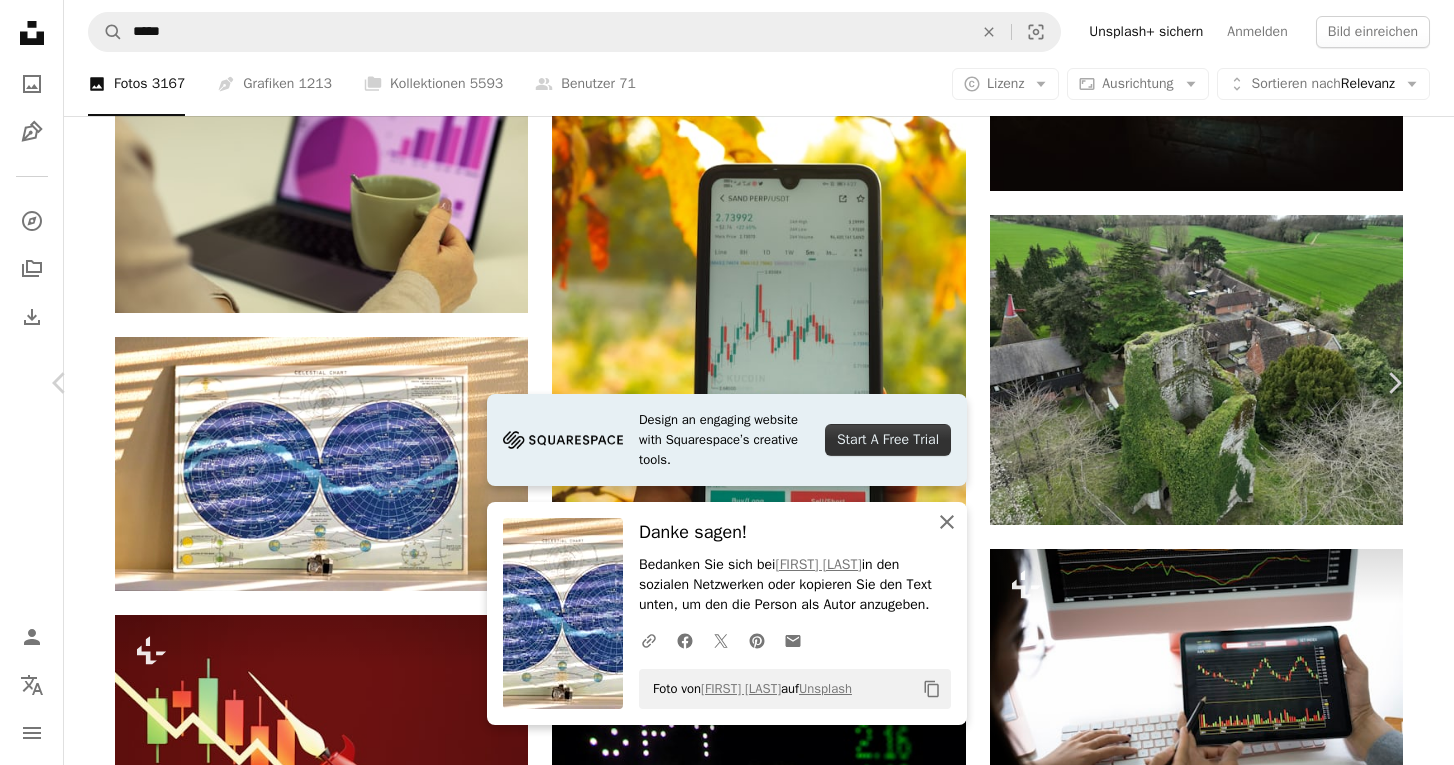 click on "An X shape" 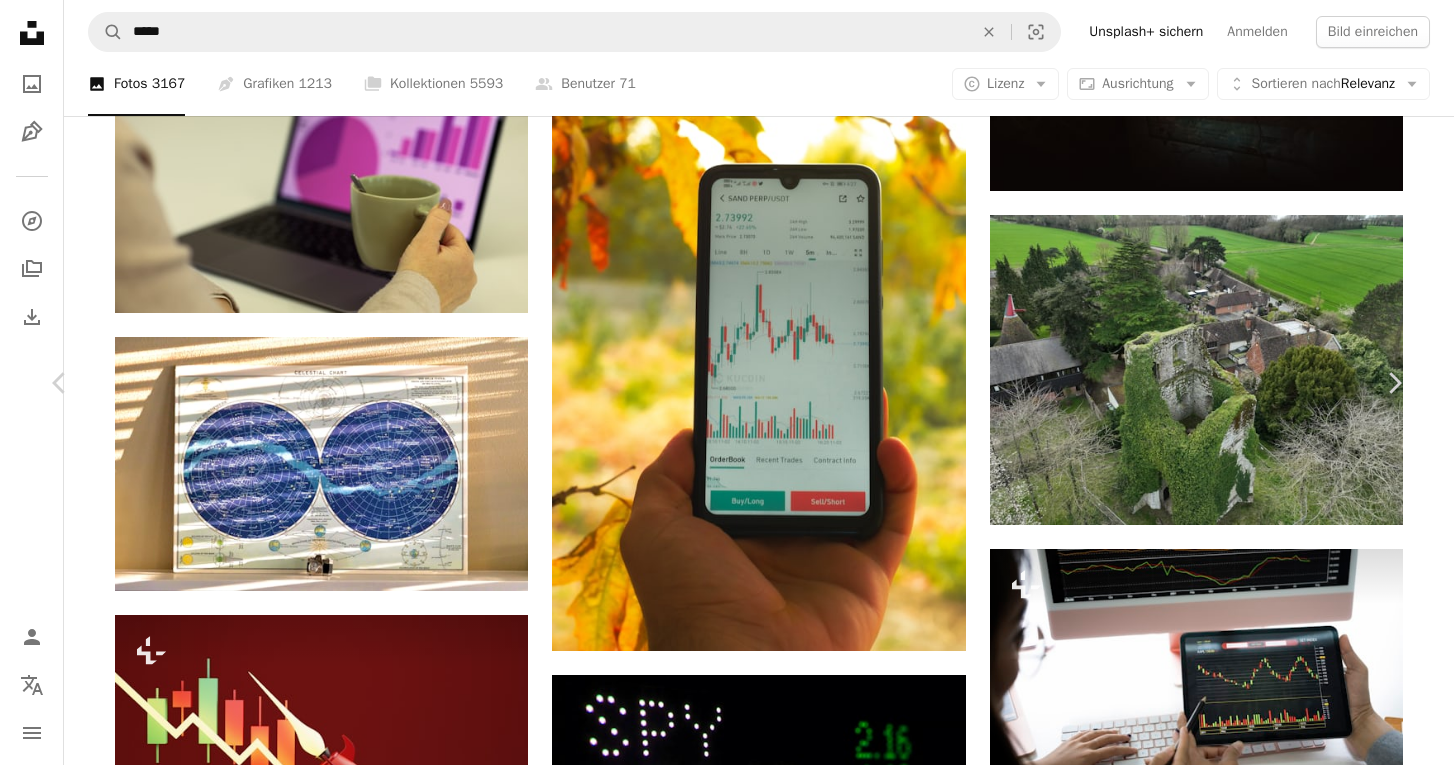 click on "An X shape" at bounding box center (20, 20) 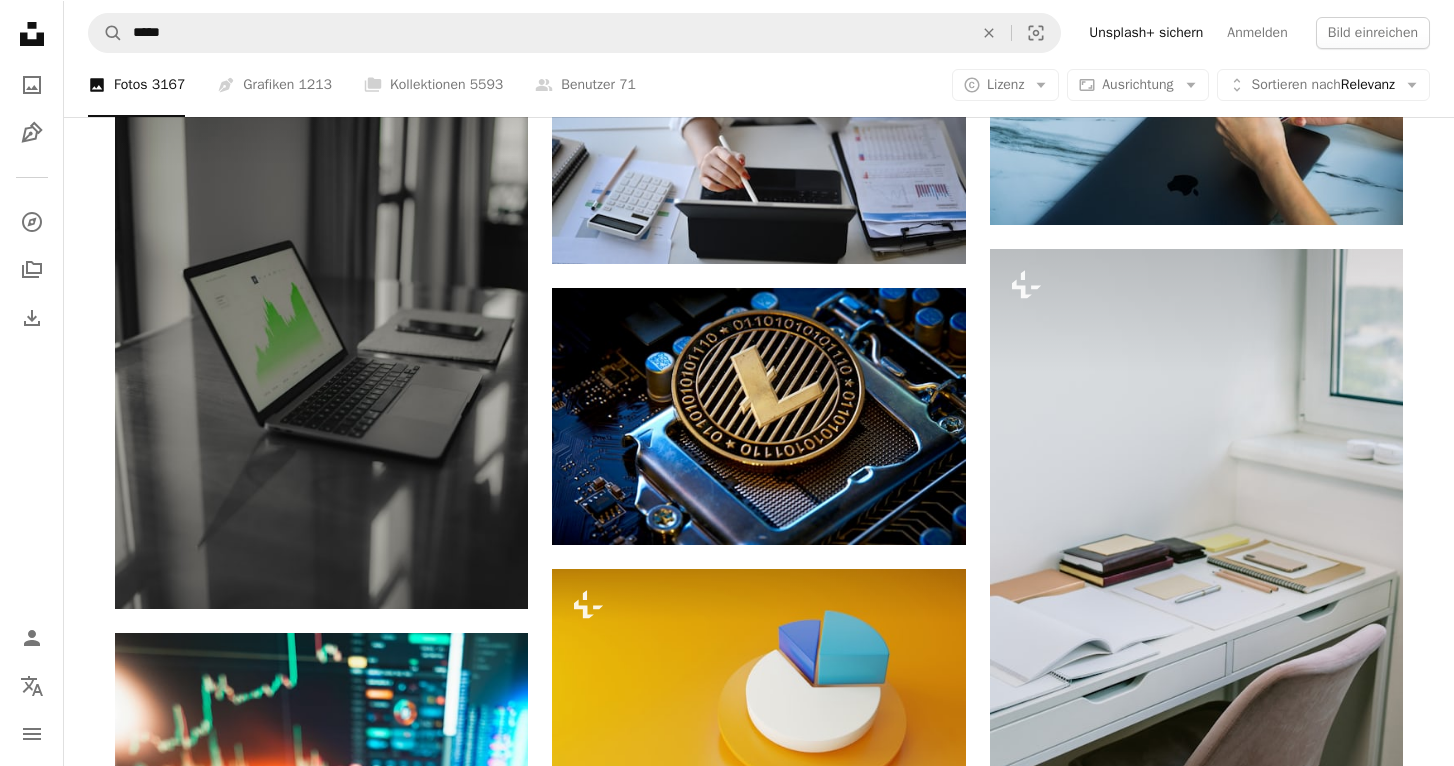scroll, scrollTop: 28140, scrollLeft: 0, axis: vertical 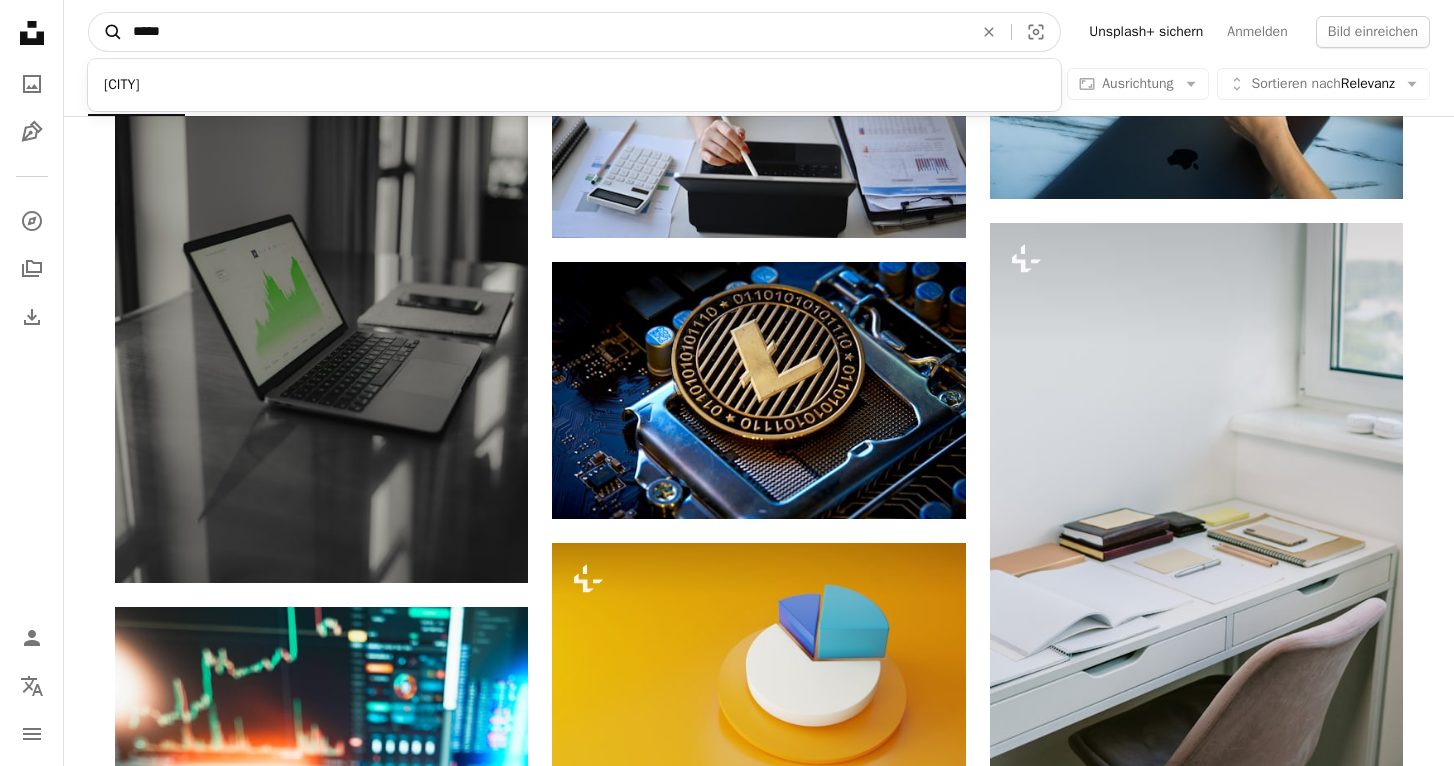 drag, startPoint x: 176, startPoint y: 31, endPoint x: 104, endPoint y: 31, distance: 72 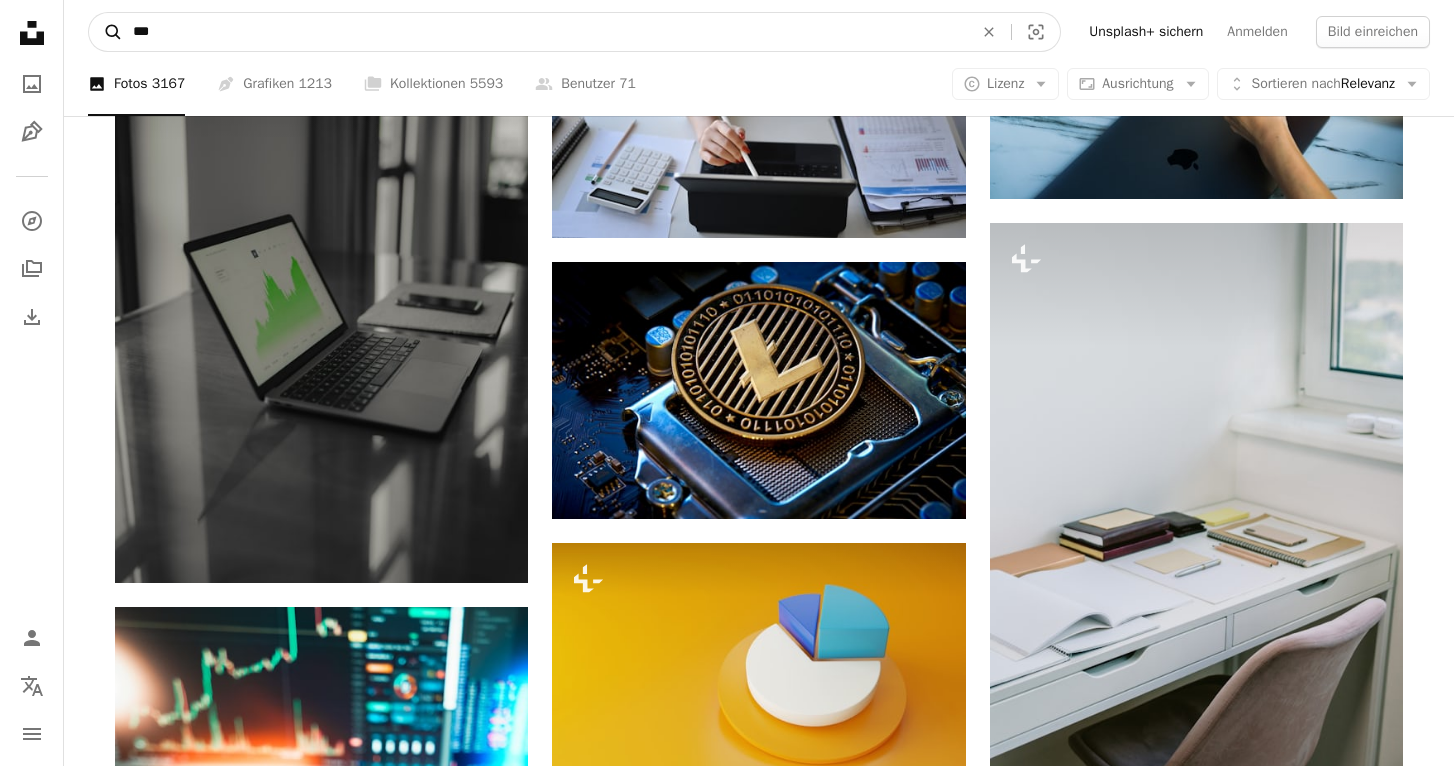 type on "***" 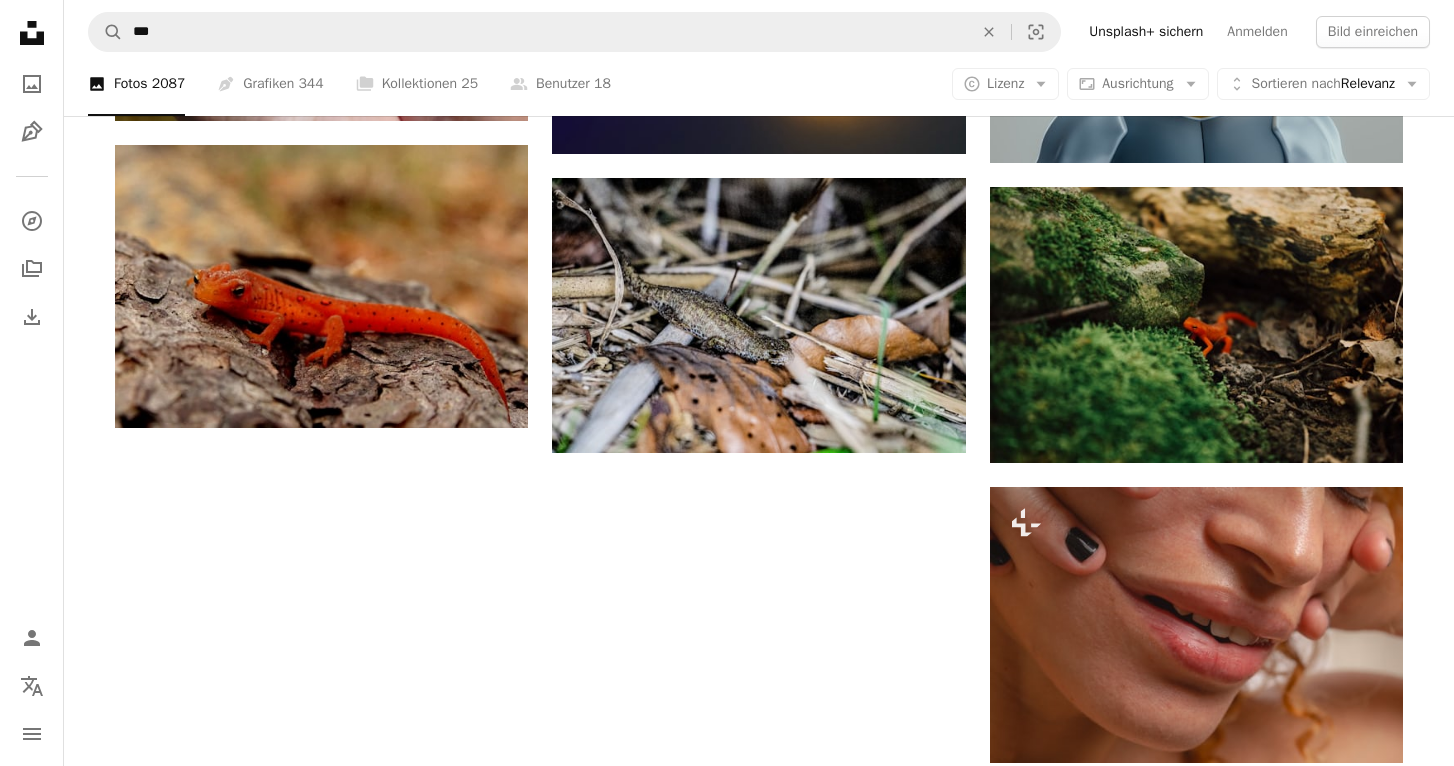 scroll, scrollTop: 2382, scrollLeft: 0, axis: vertical 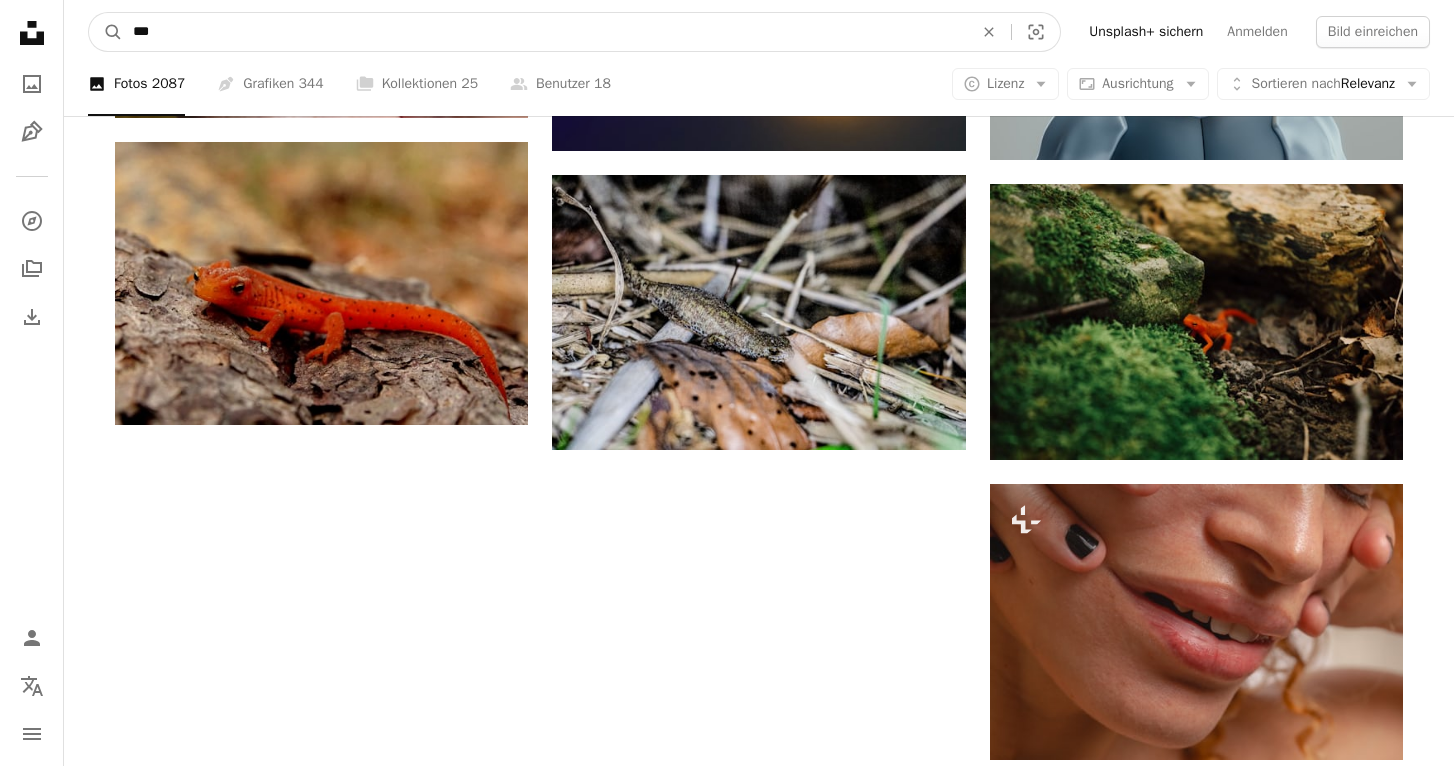 drag, startPoint x: 165, startPoint y: 30, endPoint x: 123, endPoint y: 30, distance: 42 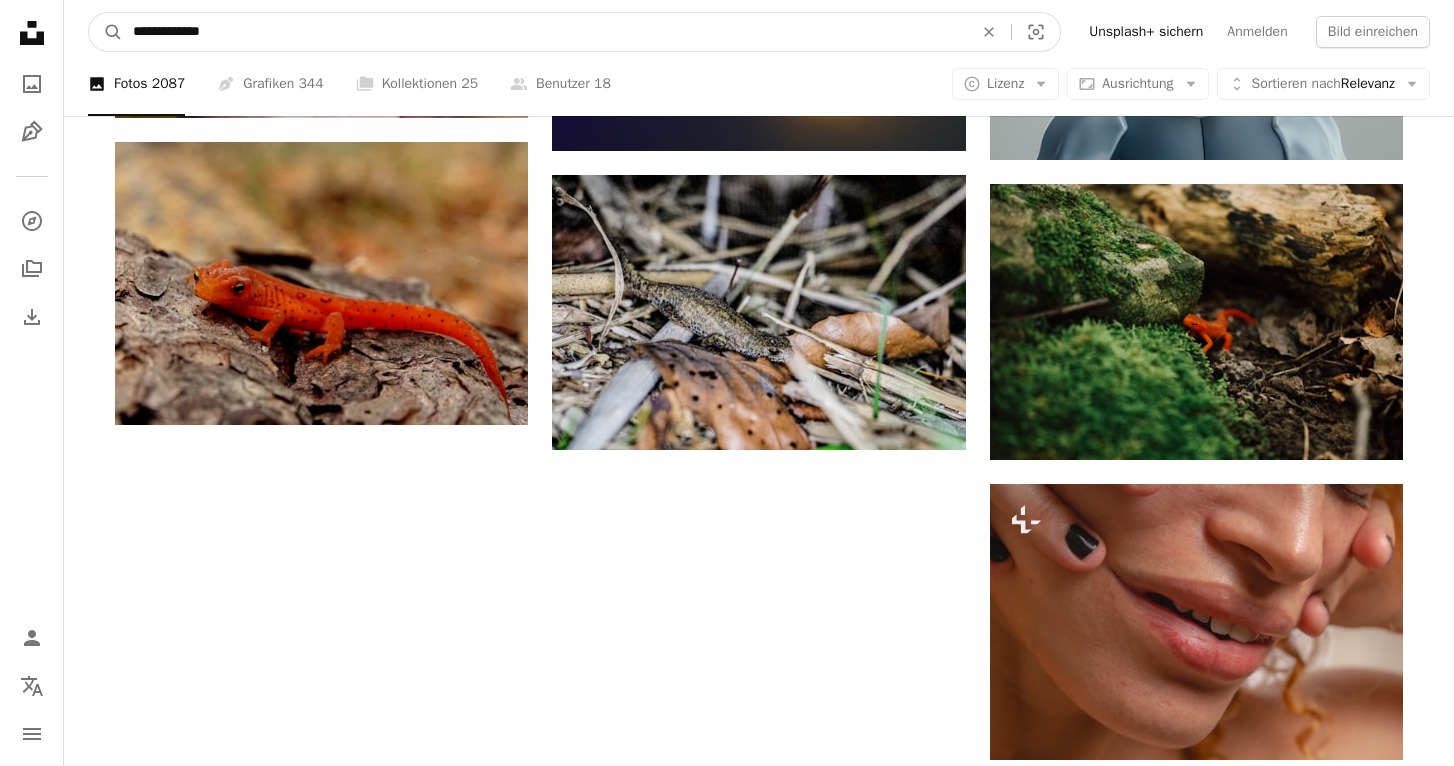 type on "**********" 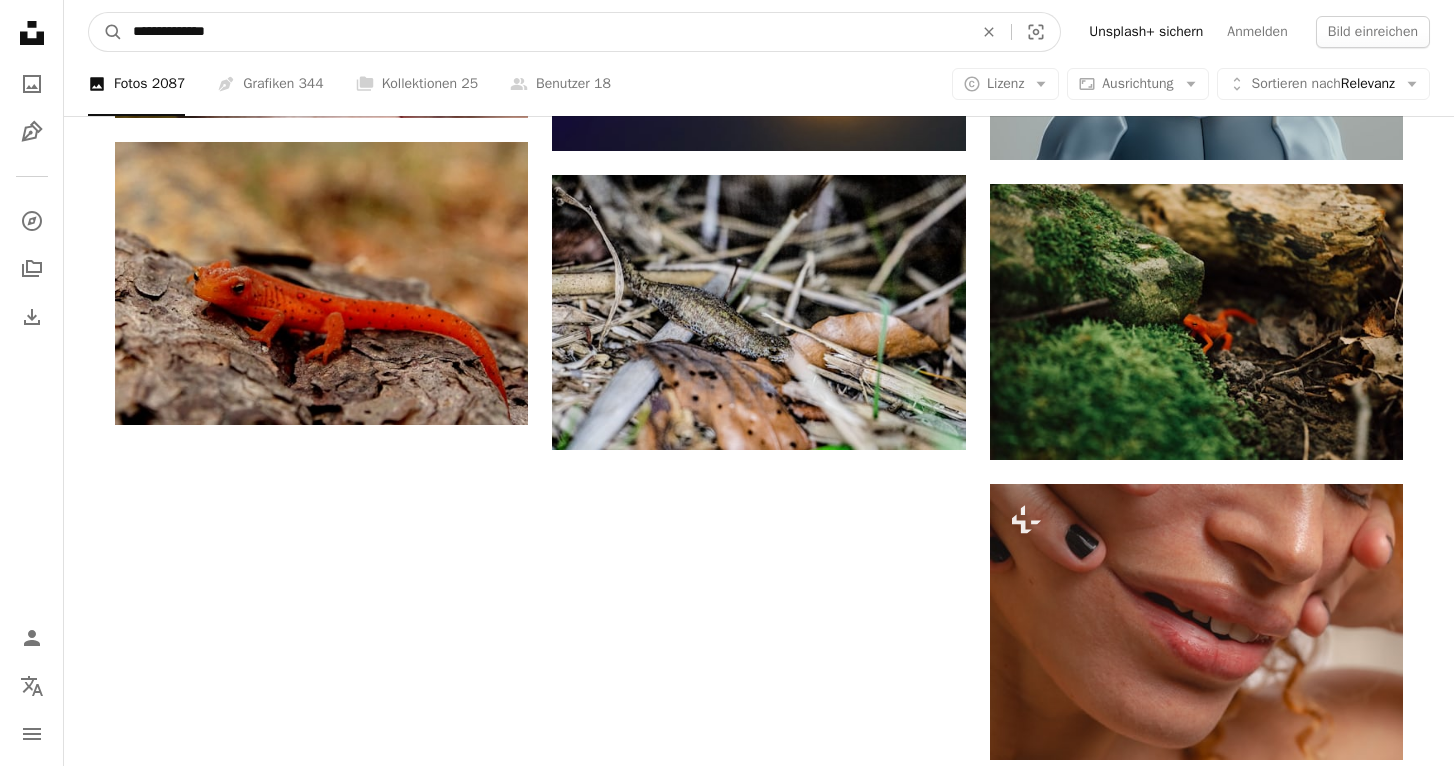 click on "A magnifying glass" at bounding box center (106, 32) 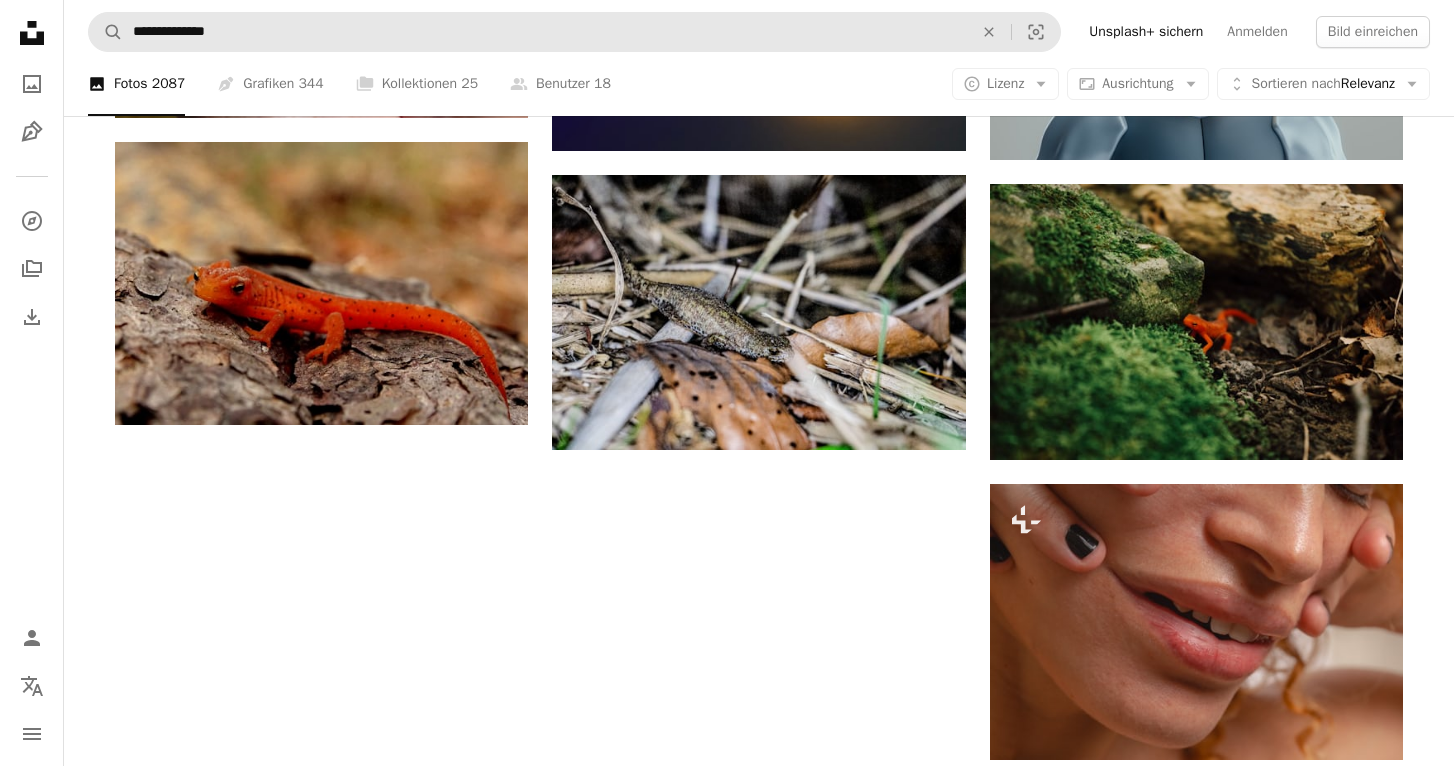 scroll, scrollTop: 0, scrollLeft: 0, axis: both 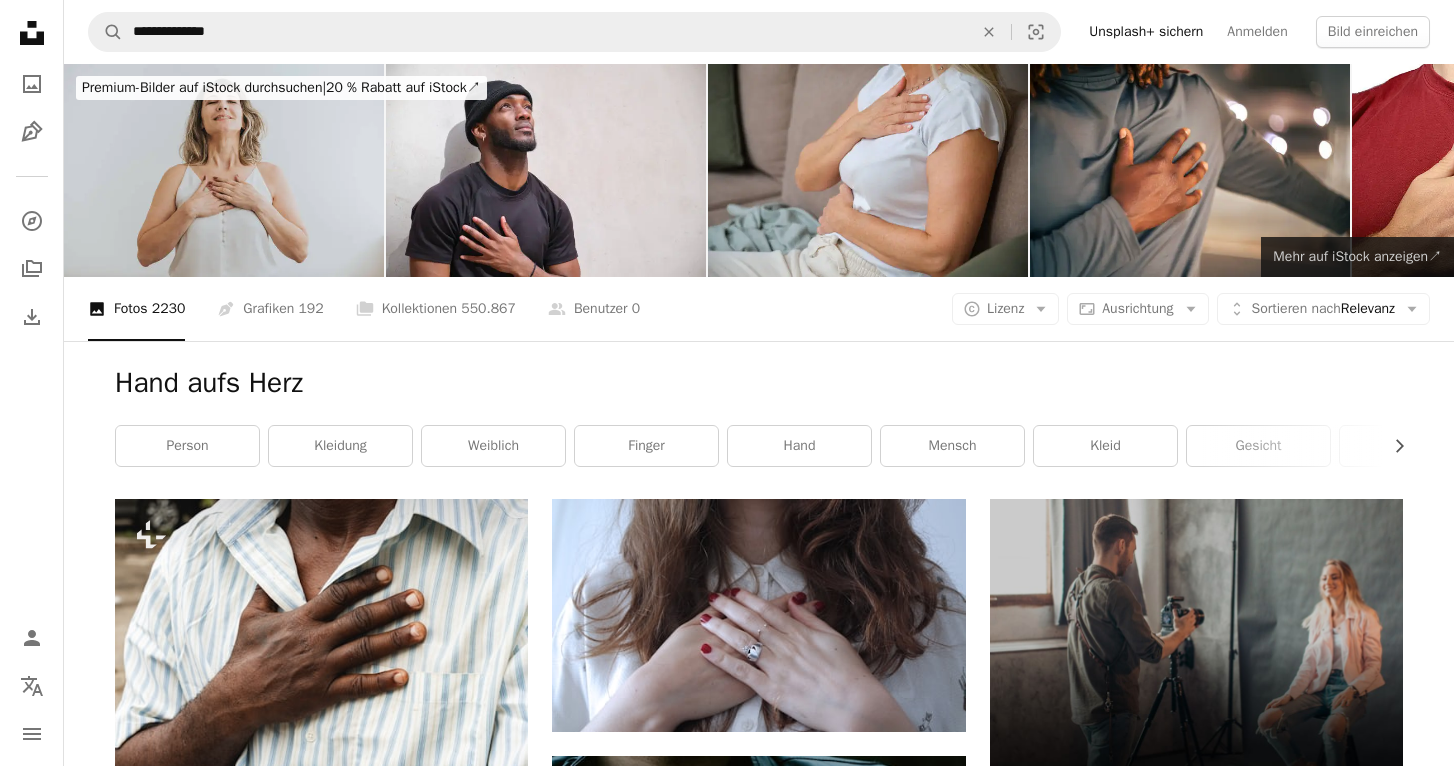click on "Mehr auf iStock anzeigen  ↗" at bounding box center (1357, 256) 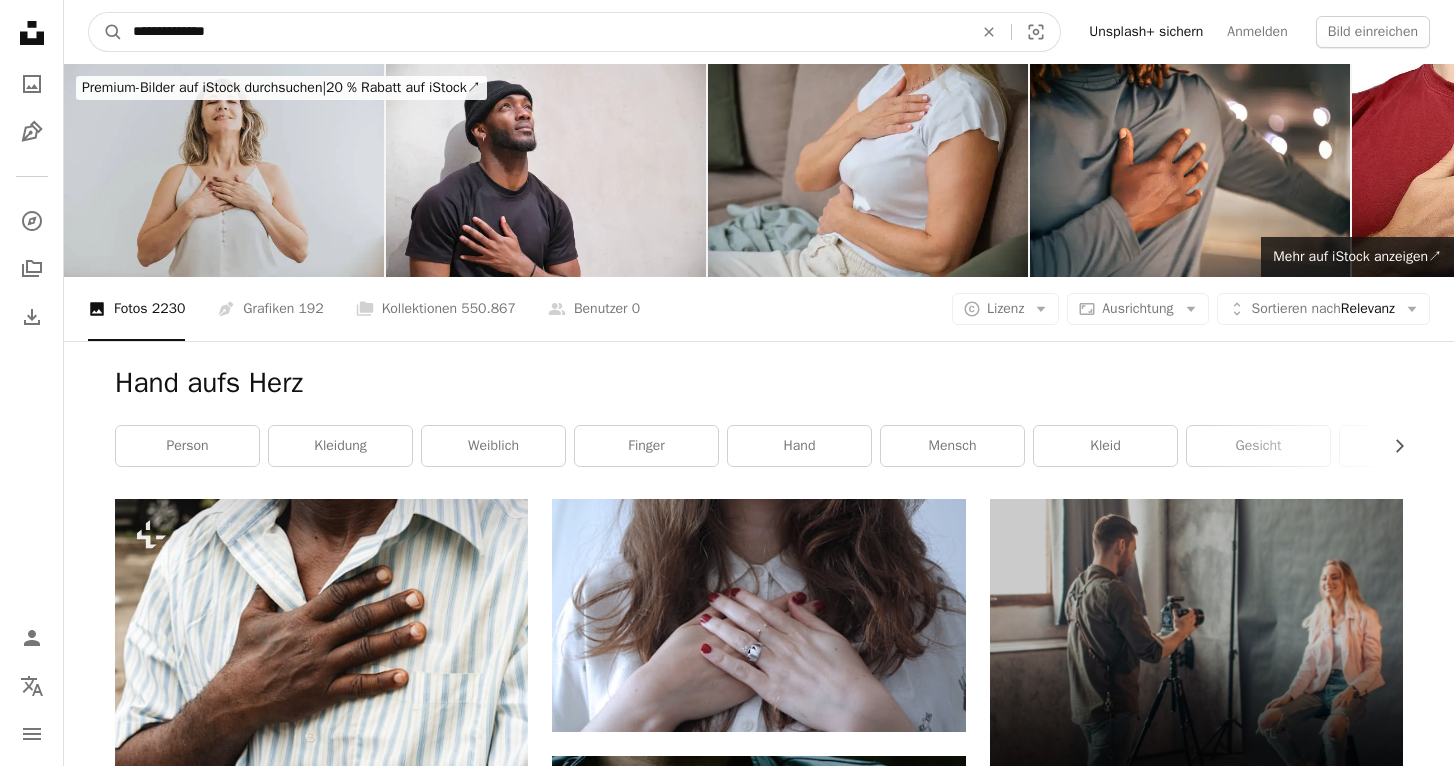 click on "**********" at bounding box center [545, 32] 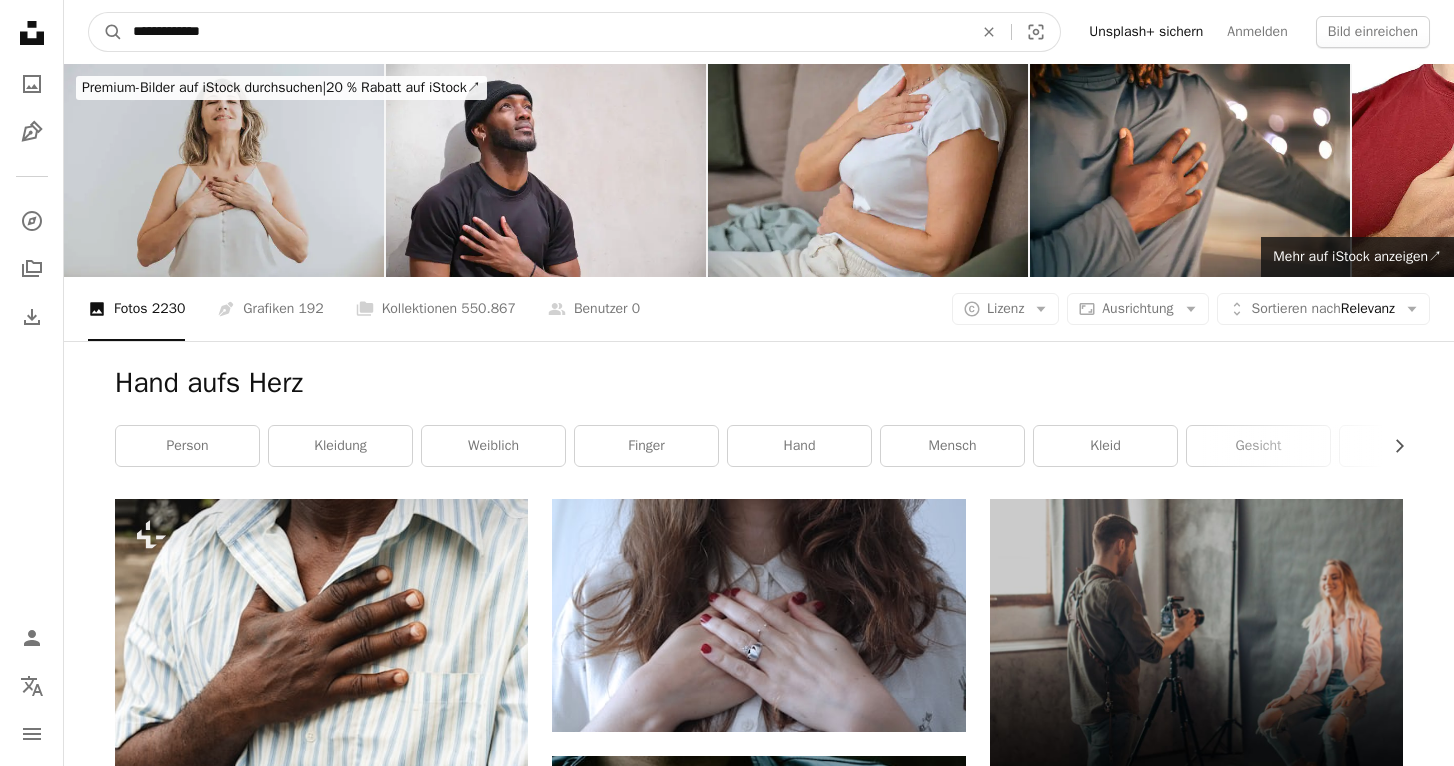 type on "**********" 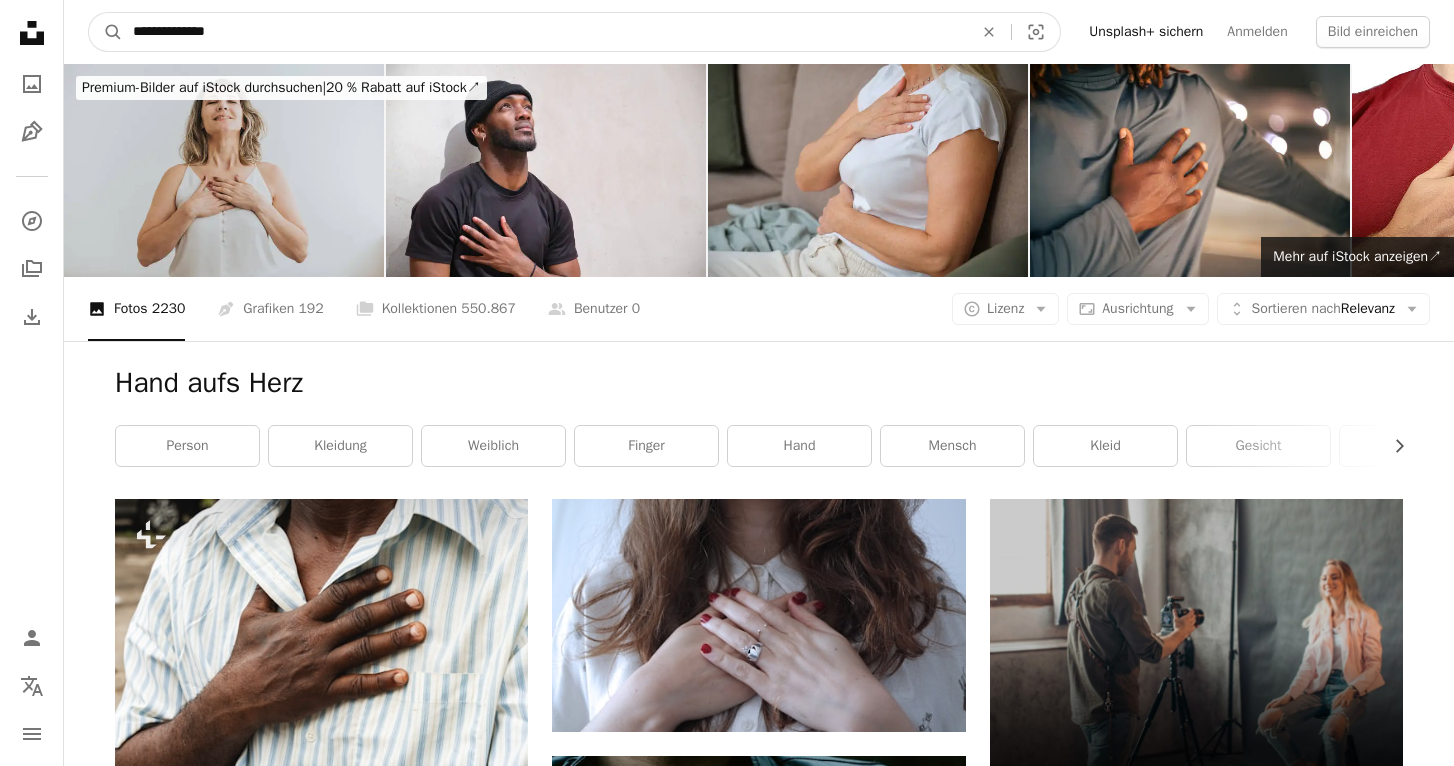 click on "A magnifying glass" at bounding box center (106, 32) 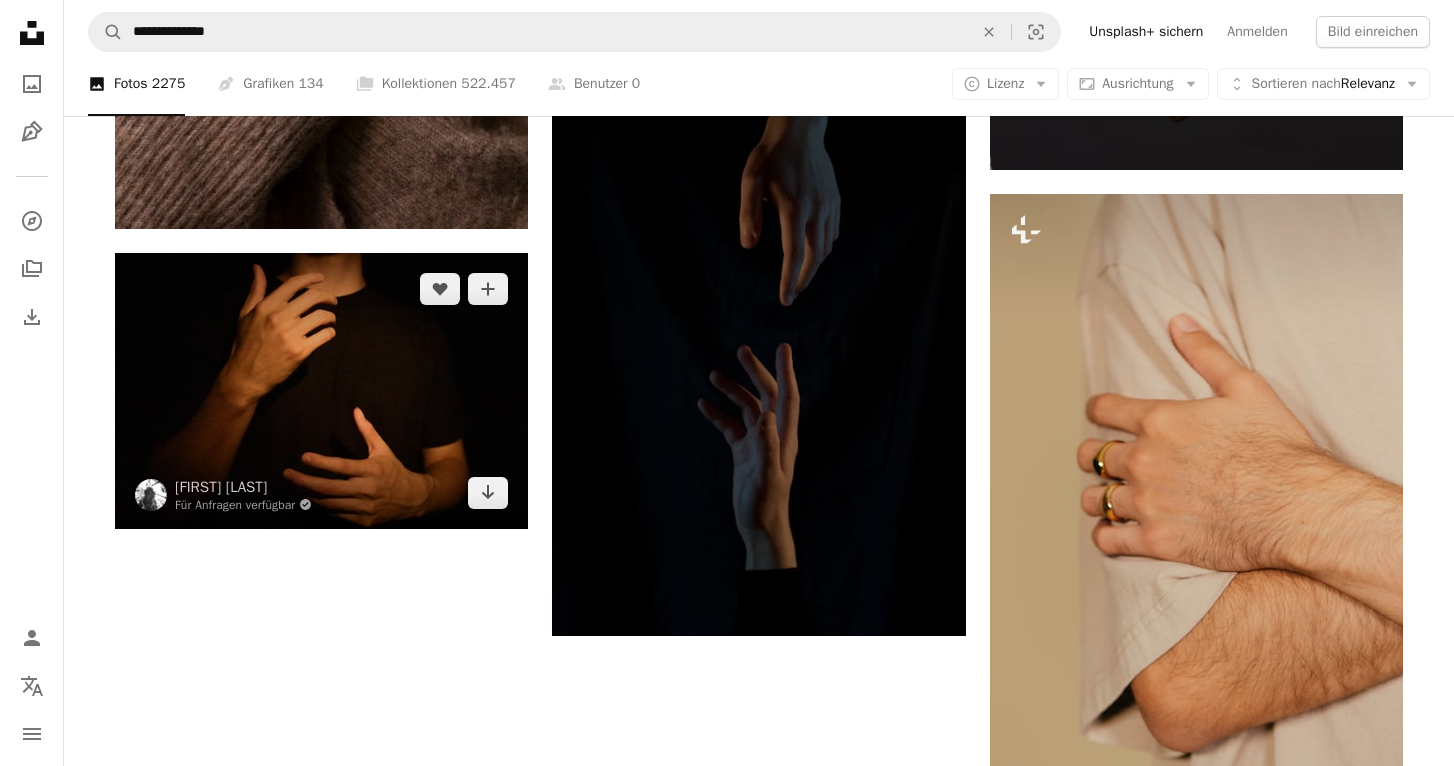 scroll, scrollTop: 3189, scrollLeft: 0, axis: vertical 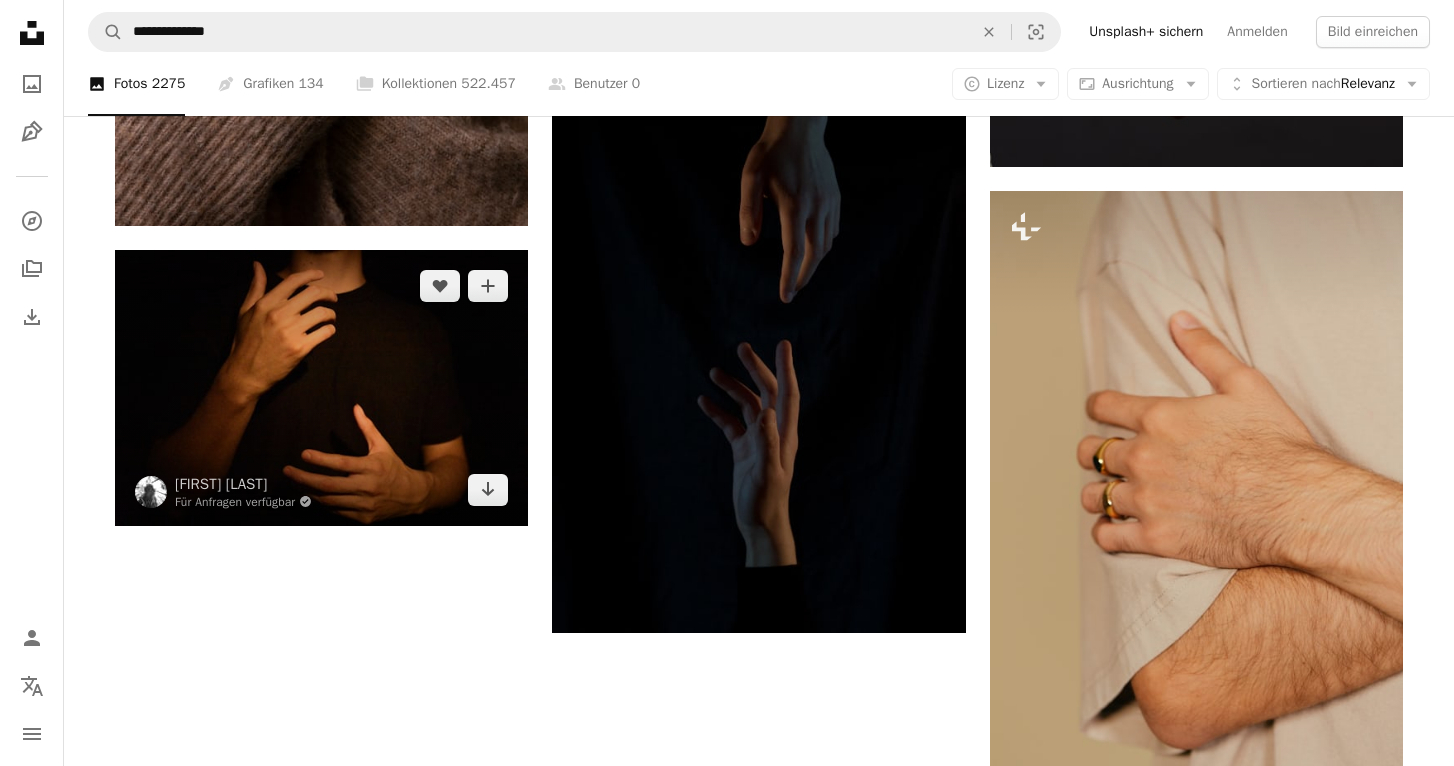 click at bounding box center (321, 387) 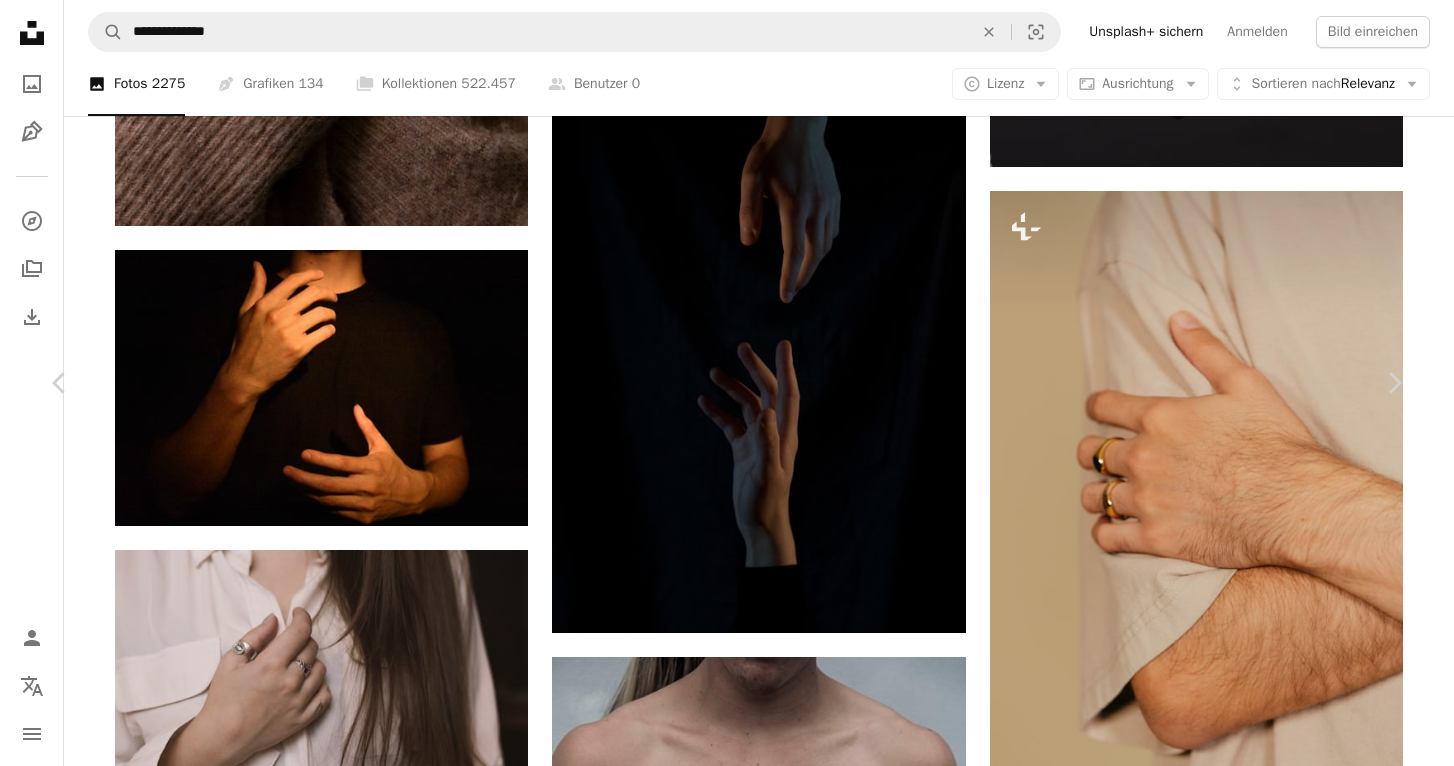 click on "Kostenlos herunterladen" at bounding box center [1173, 5093] 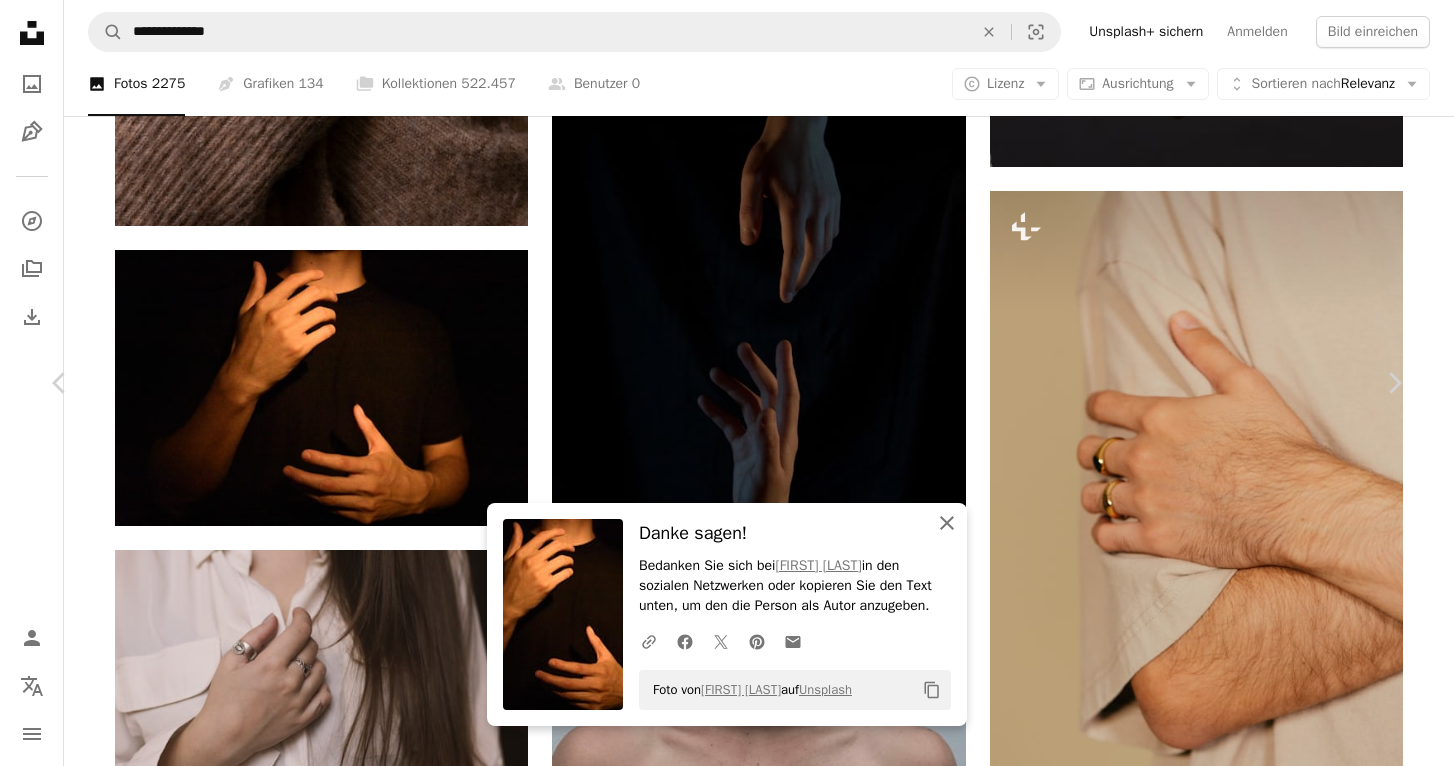 click 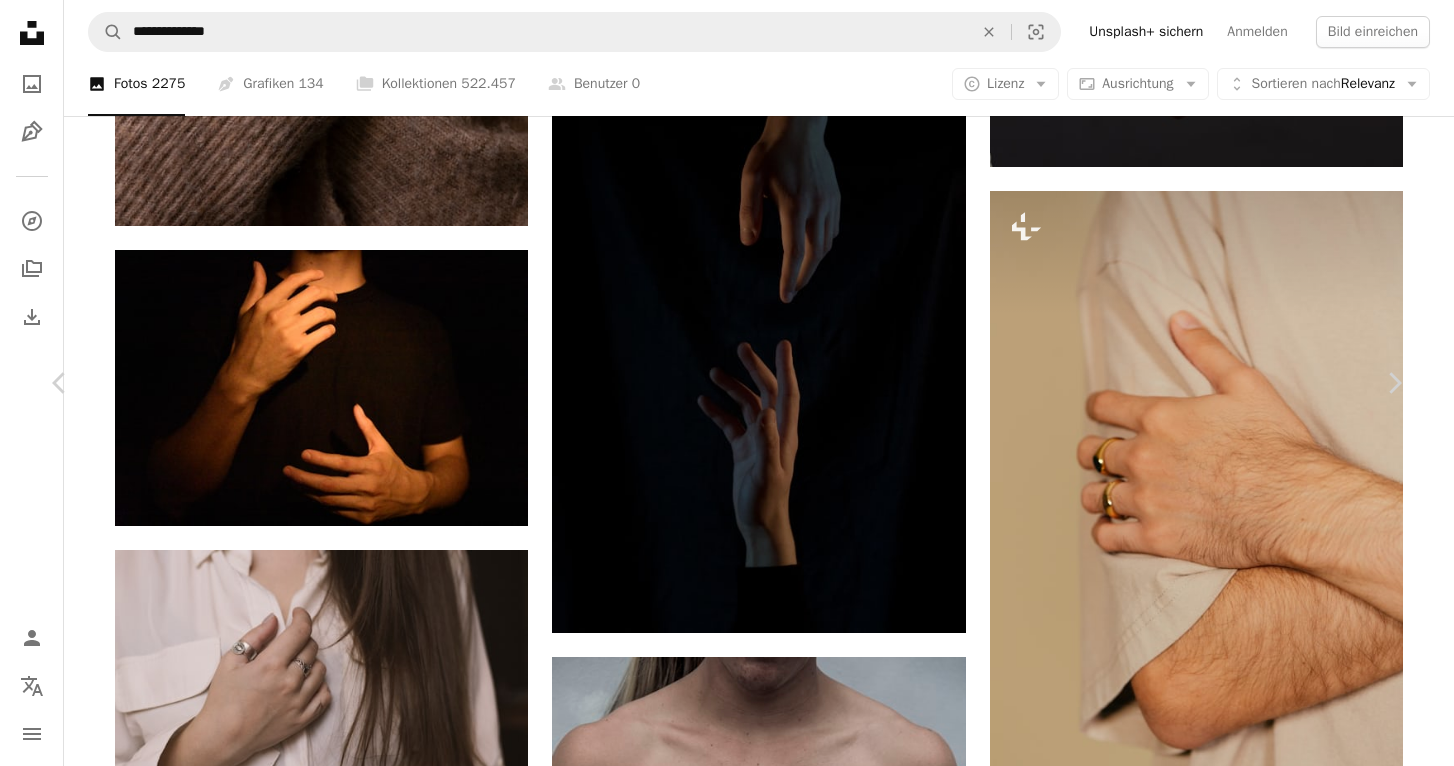 click on "An X shape" at bounding box center [20, 20] 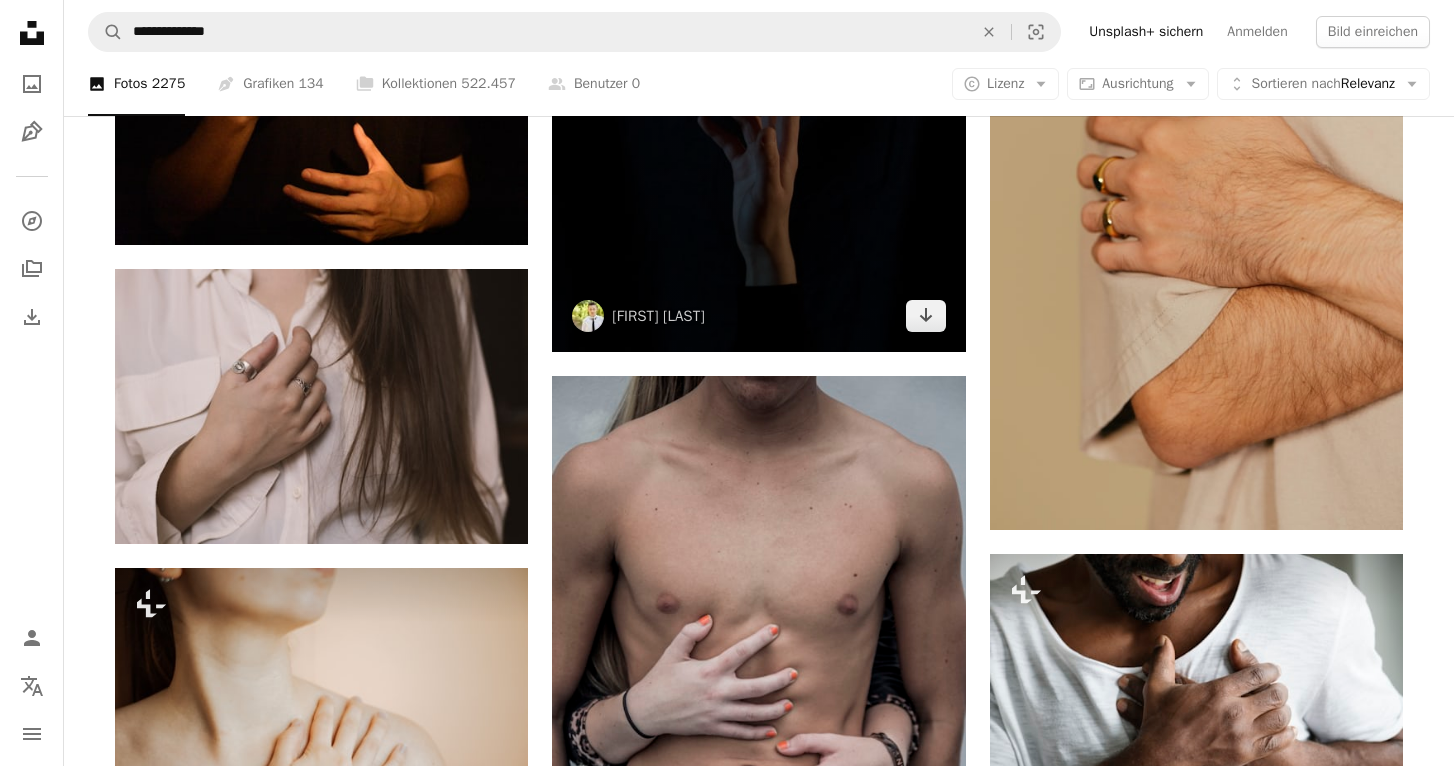 scroll, scrollTop: 3569, scrollLeft: 0, axis: vertical 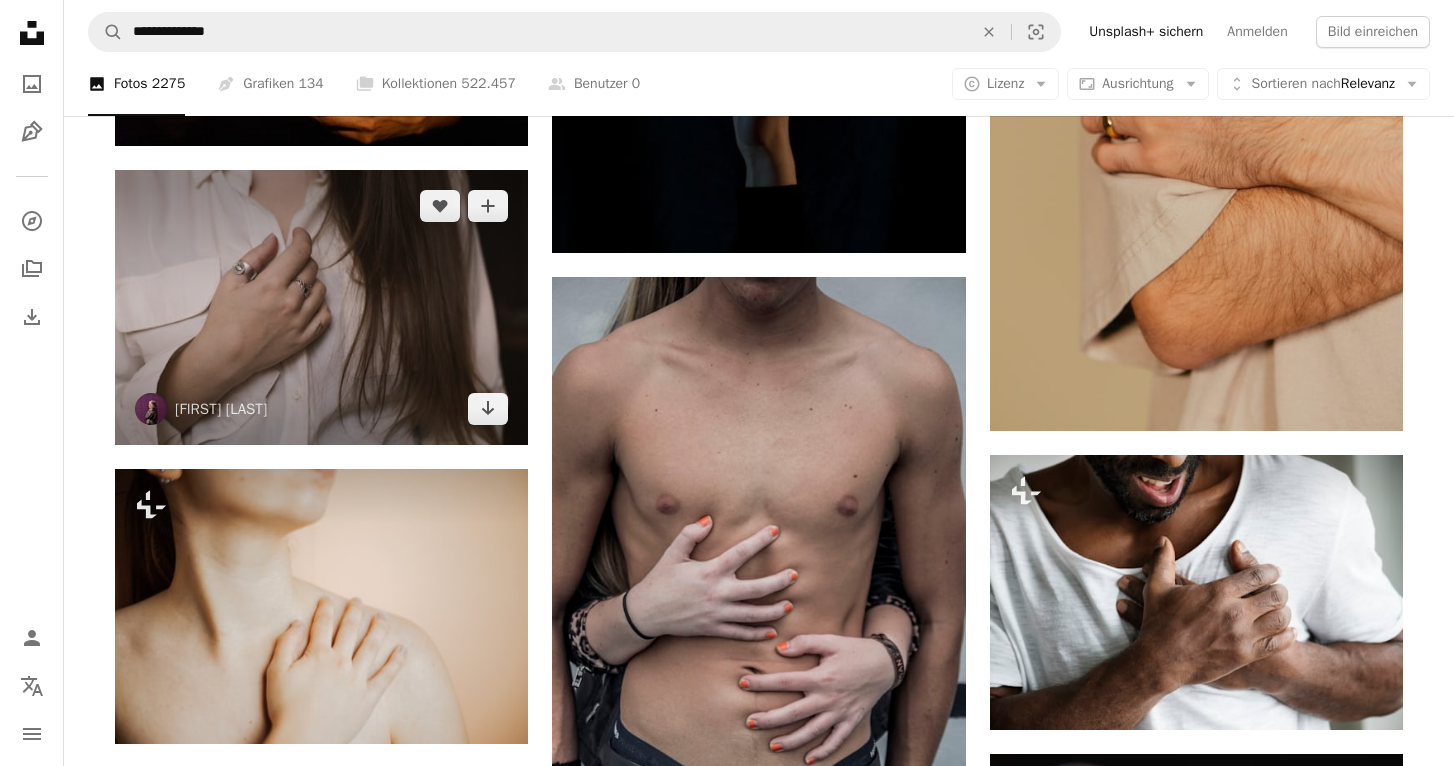 click at bounding box center [321, 307] 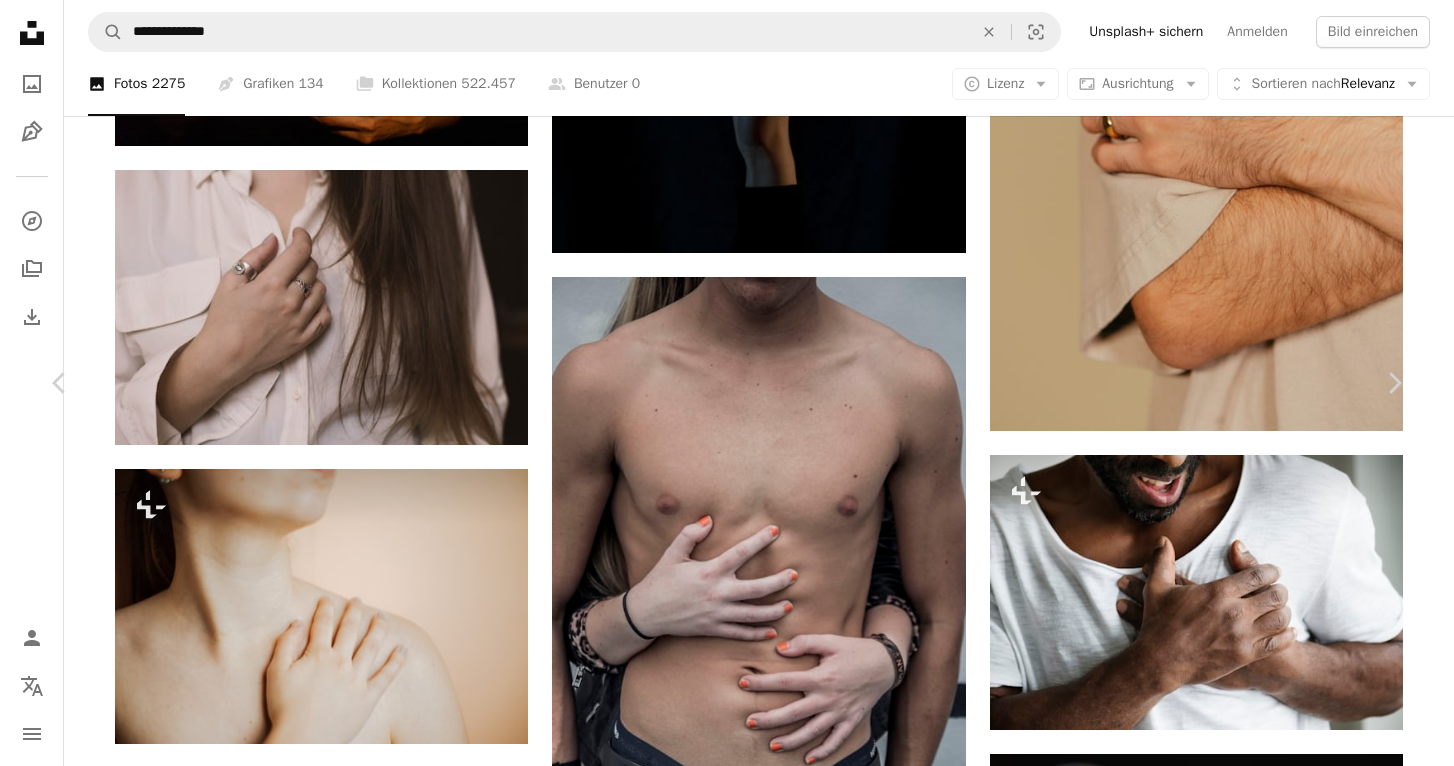 click on "Kostenlos herunterladen" at bounding box center [1173, 4713] 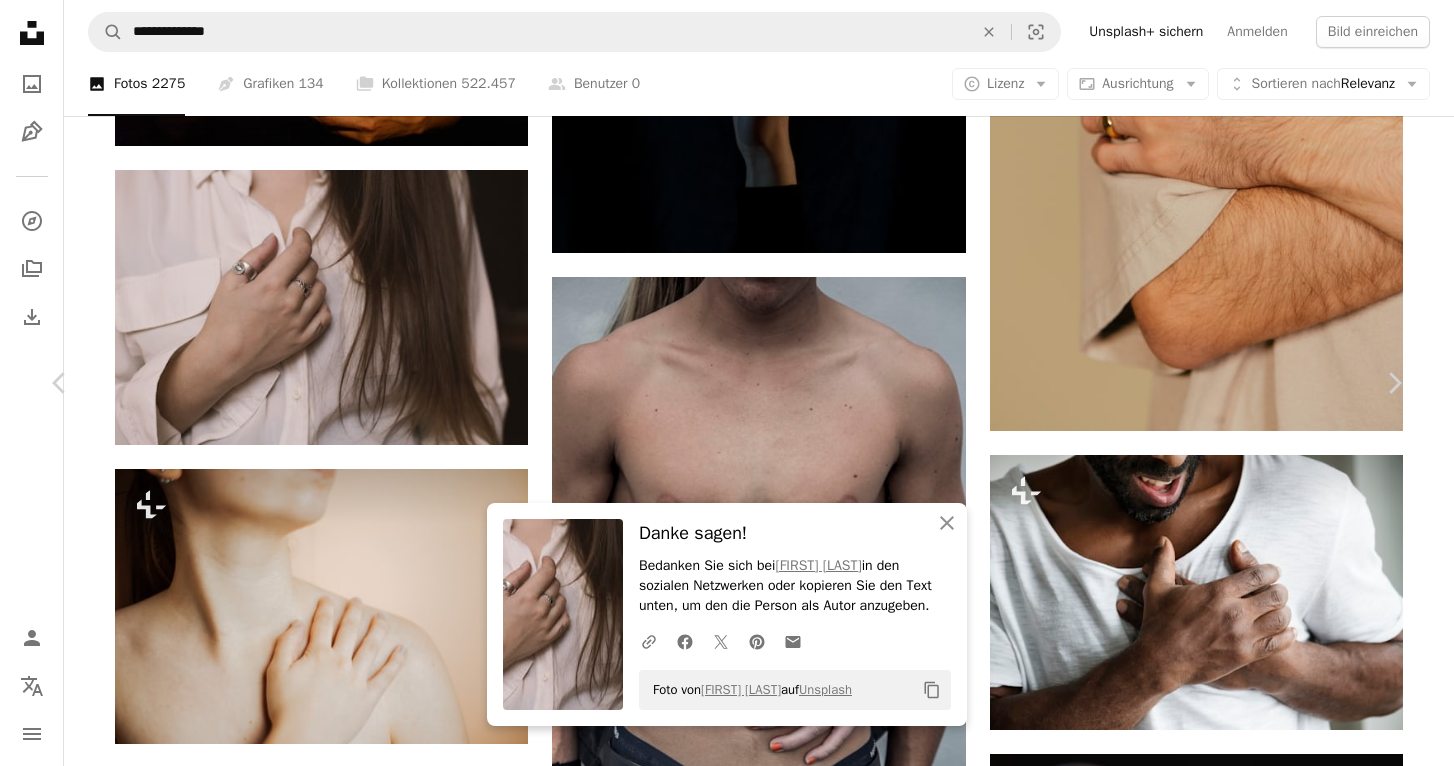 click on "An X shape" at bounding box center (20, 20) 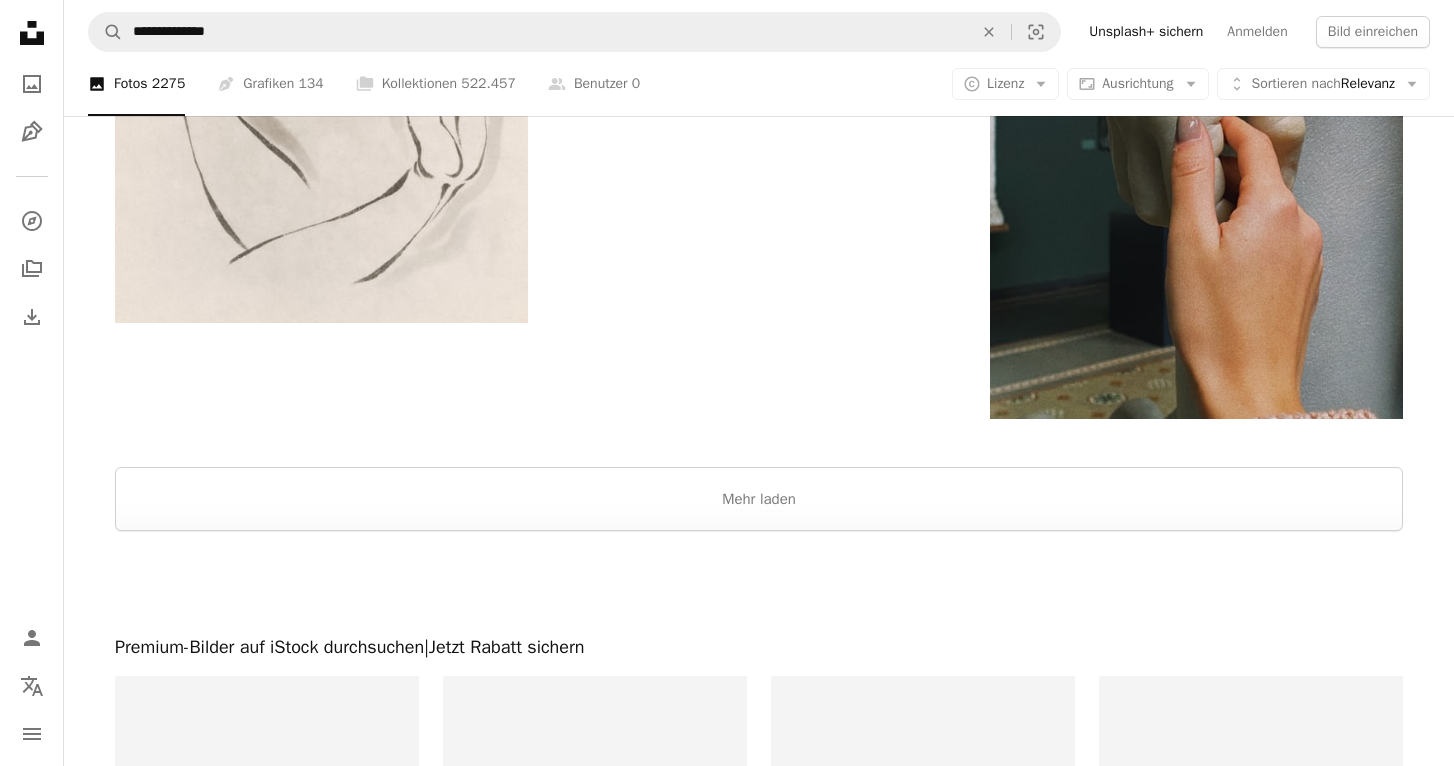 scroll, scrollTop: 6904, scrollLeft: 0, axis: vertical 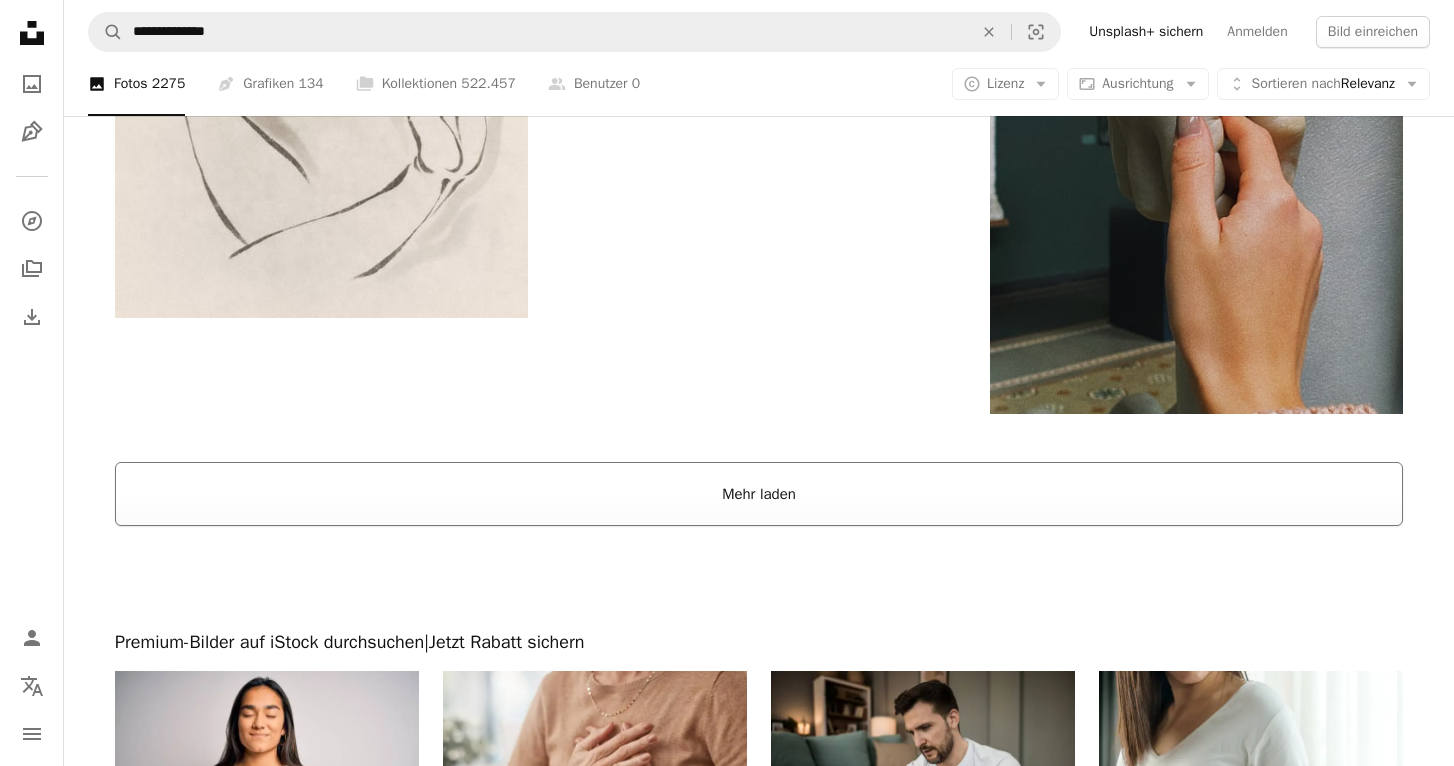 click on "Mehr laden" at bounding box center [759, 494] 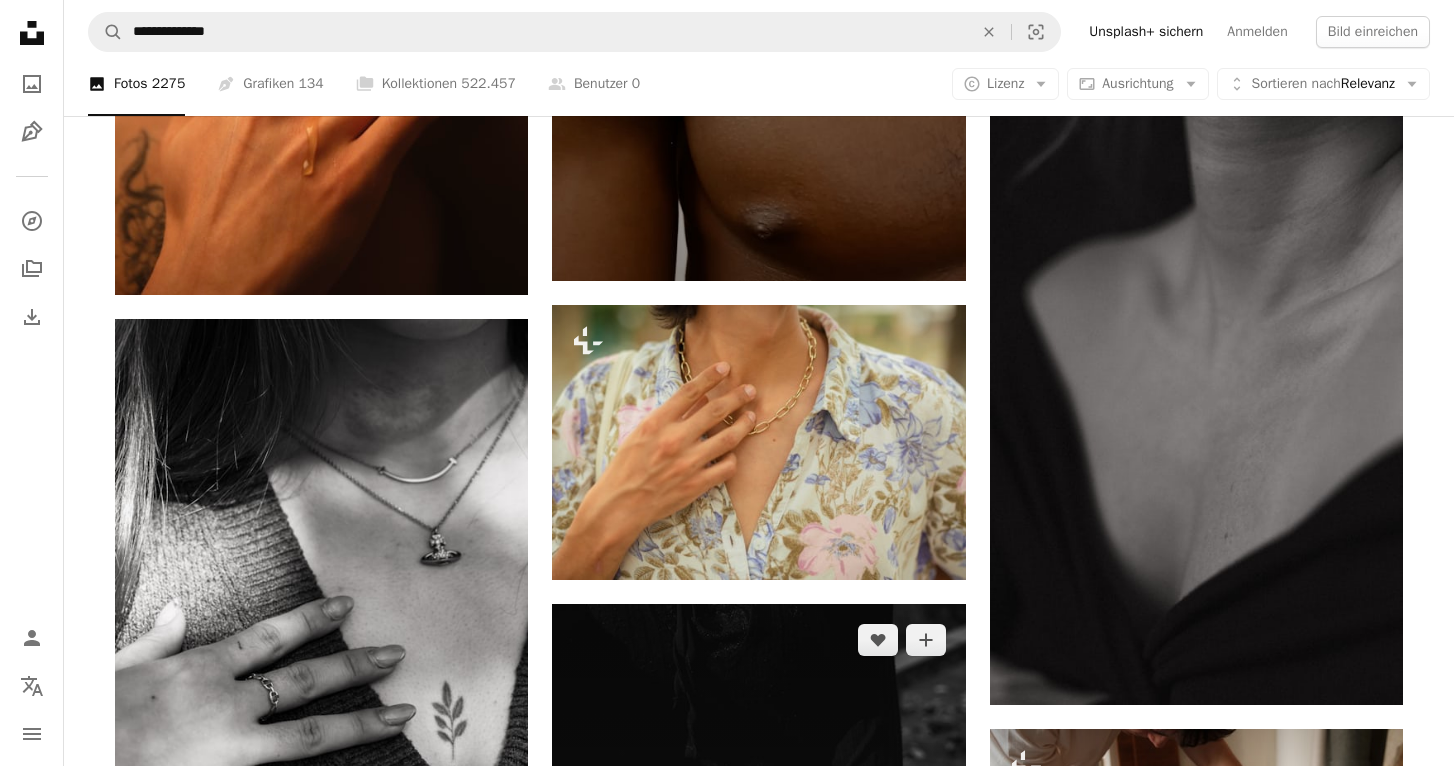scroll, scrollTop: 44590, scrollLeft: 0, axis: vertical 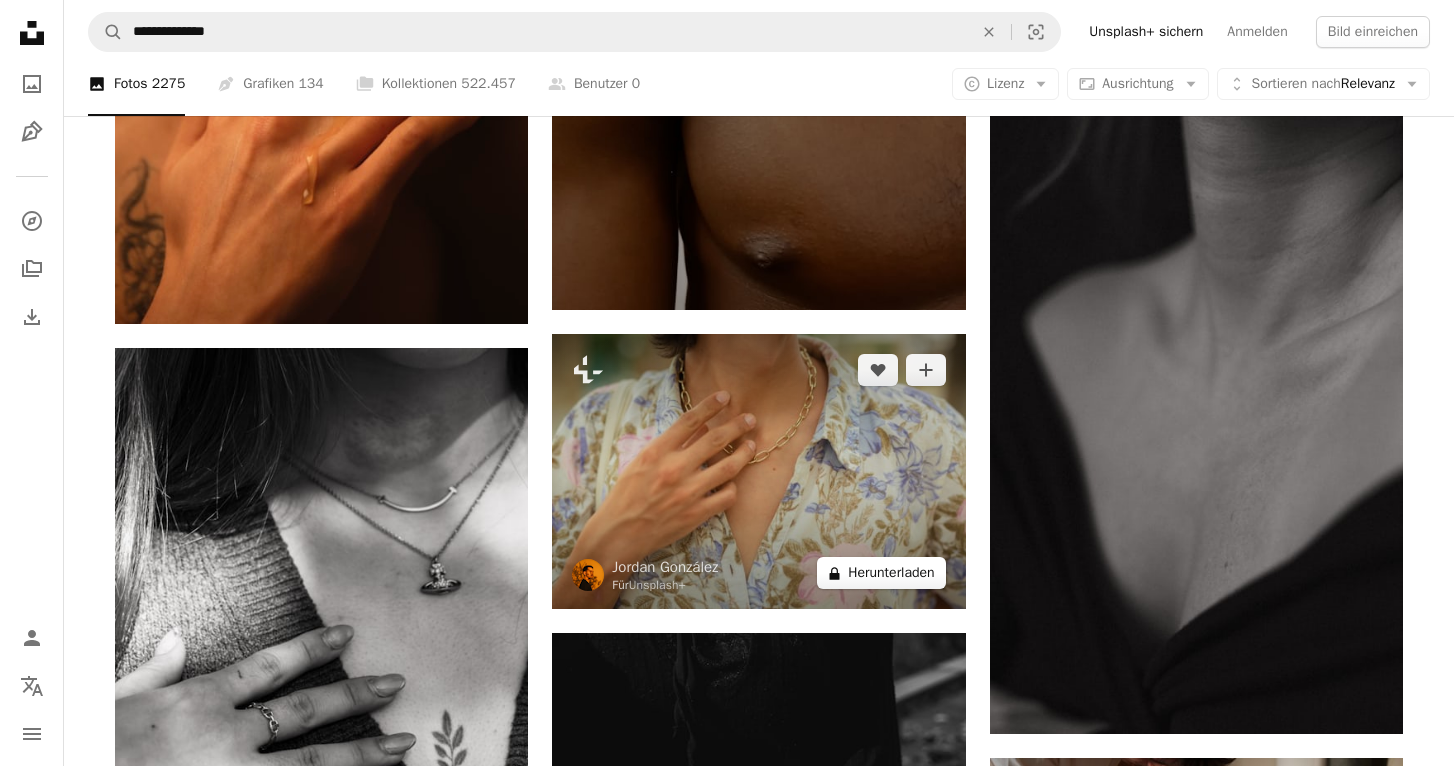 click on "A lock Herunterladen" at bounding box center [881, 573] 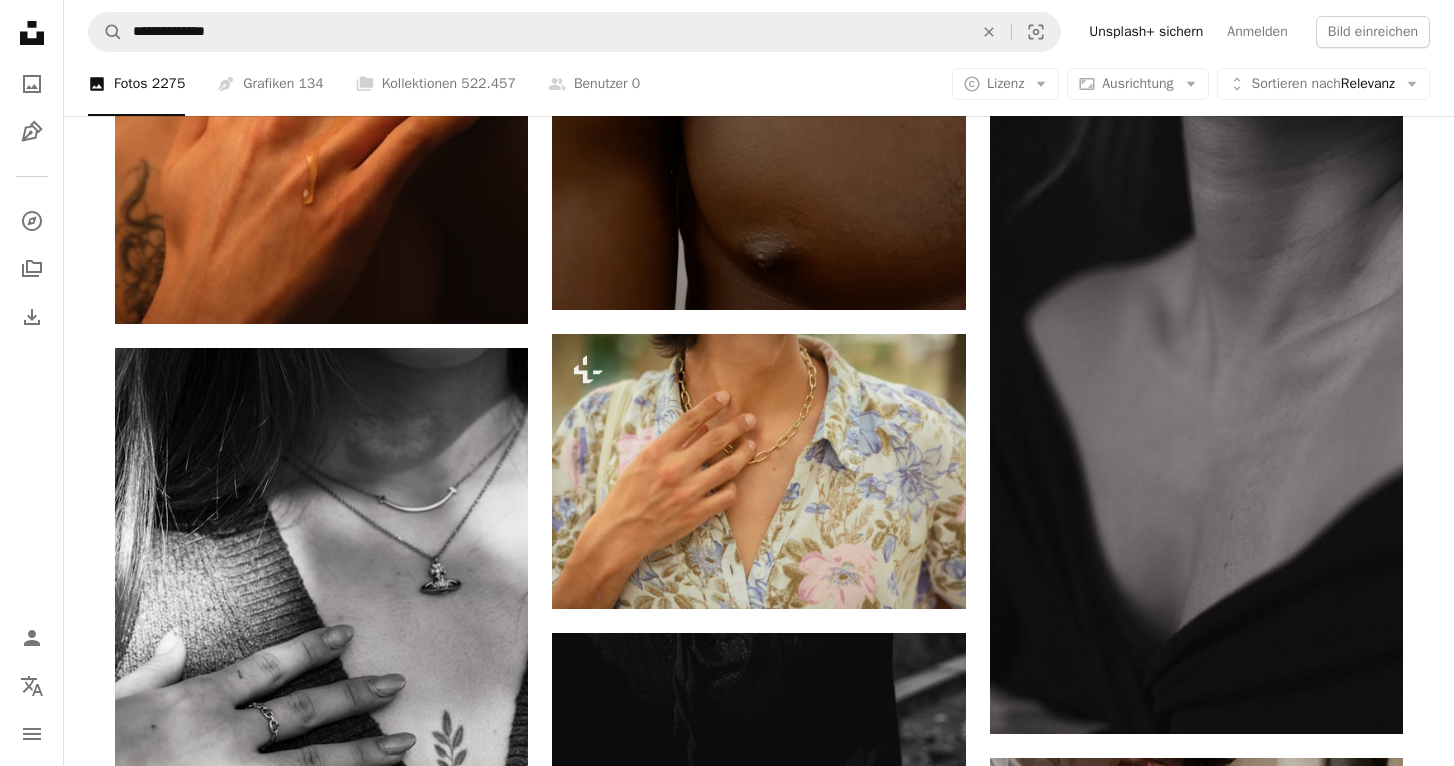 click on "An X shape Gebrauchsfertige Premium-Bilder. Profitieren Sie von unbegrenztem Zugang. A plus sign Monatlich neue Inhalte nur für Mitglieder A plus sign Beliebig viele lizenzfreie Downloads A plus sign Grafiken  Neu A plus sign Verbesserter Rechtsschutz jährlich 66 %  Rabatt monatlich 12 €   4 € EUR pro Monat * Unsplash+  sichern * Bei Zahlung pro Jahr, im Voraus in Rechnung gestellt  48 € Zuzüglich der jeweiligen MwSt. Automatische Erneuerung. Sie können jederzeit kündigen." at bounding box center [727, 5383] 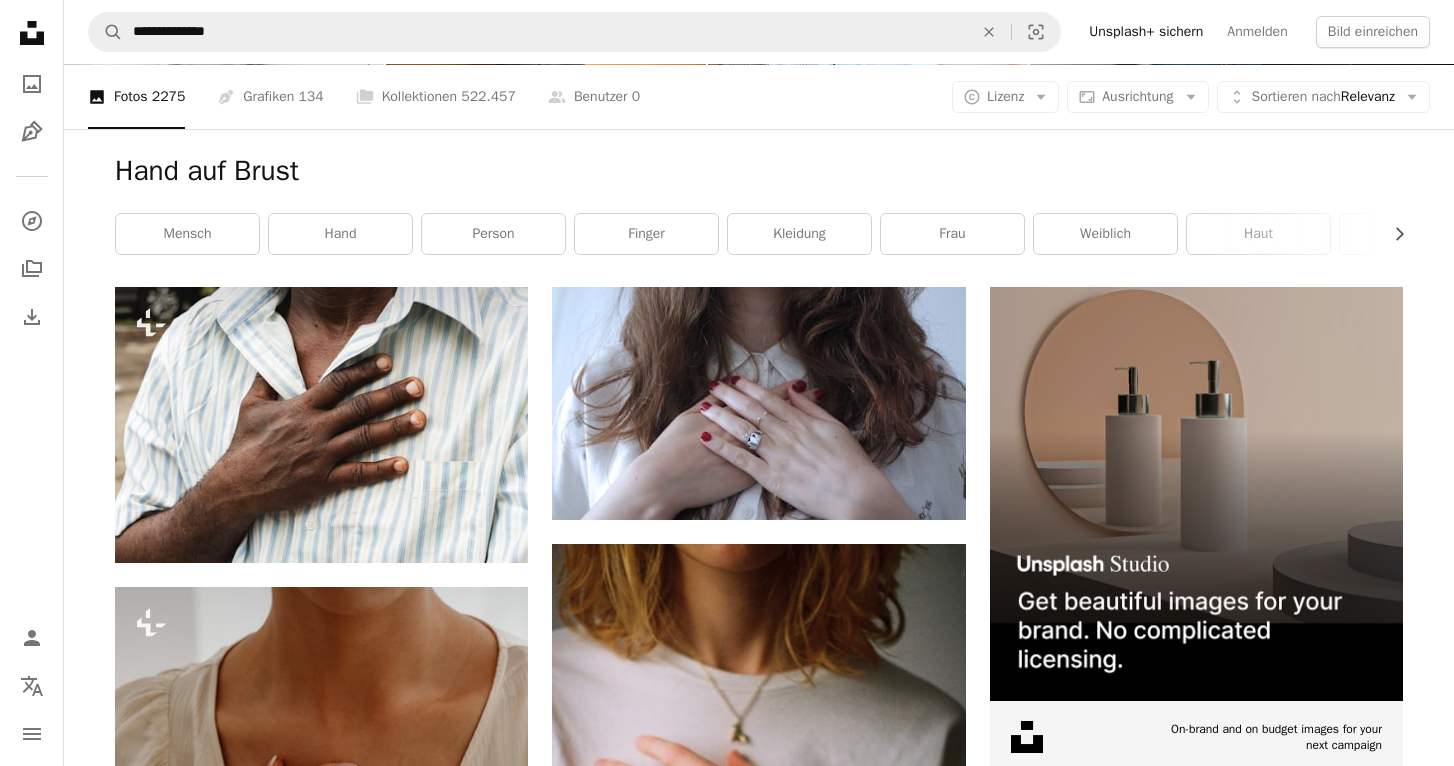 scroll, scrollTop: 0, scrollLeft: 0, axis: both 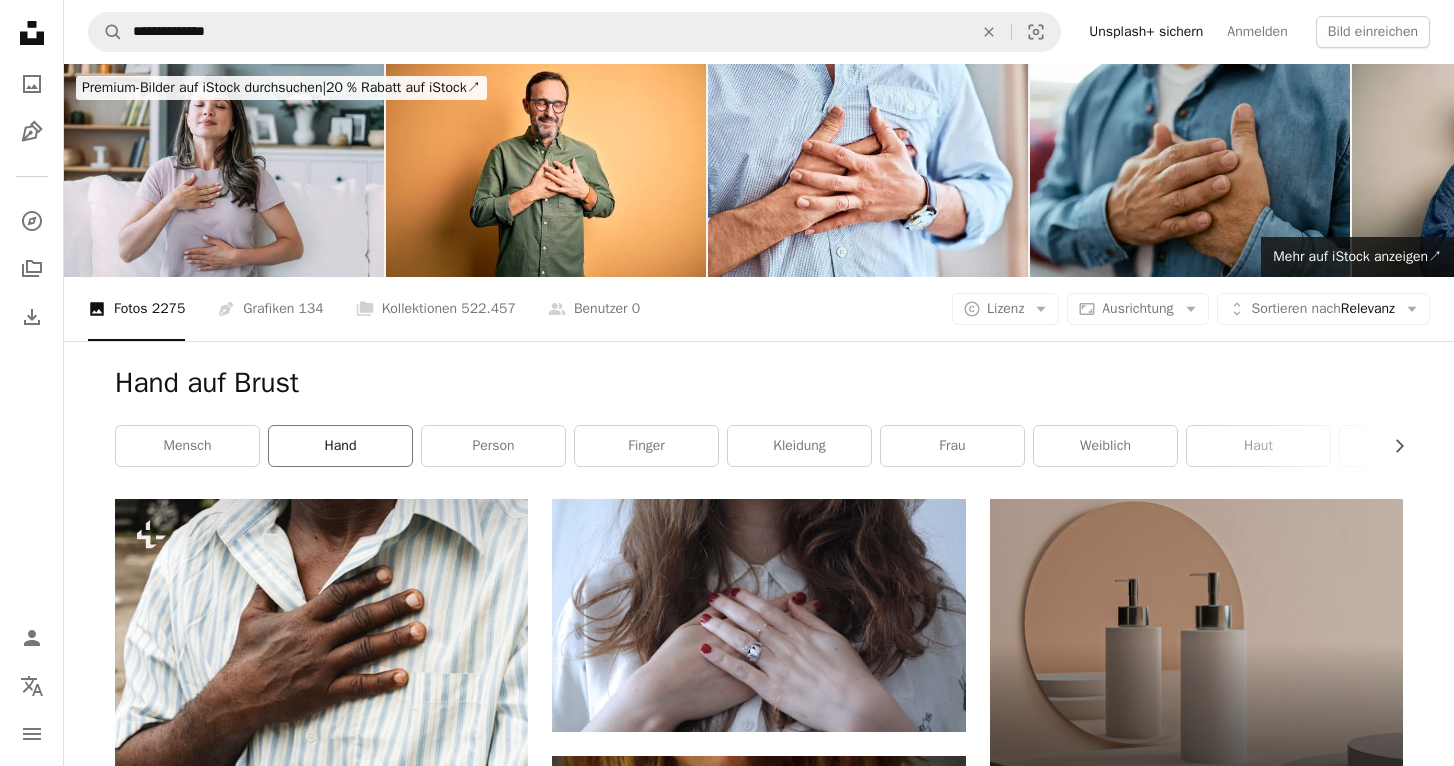 click on "Hand" at bounding box center [340, 446] 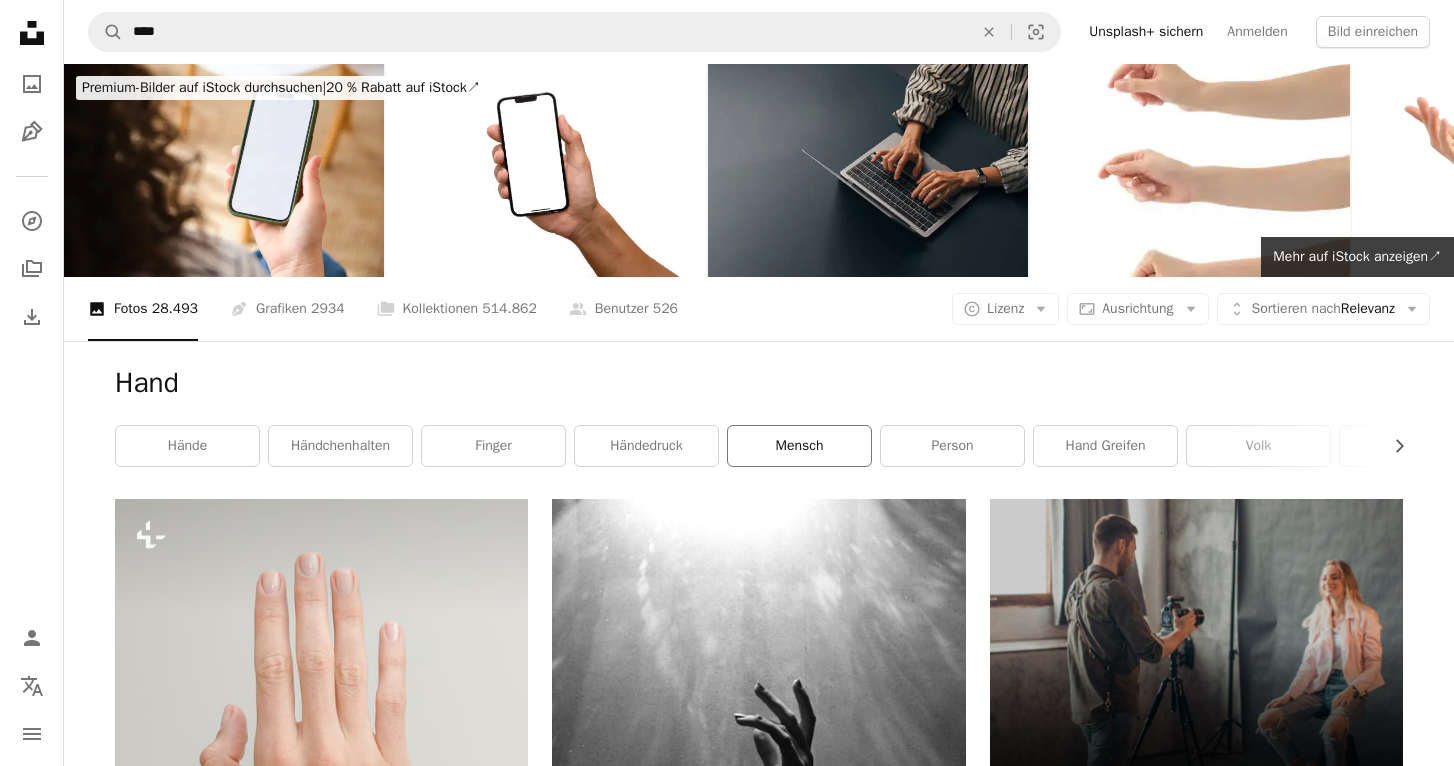 click on "Mensch" at bounding box center [799, 446] 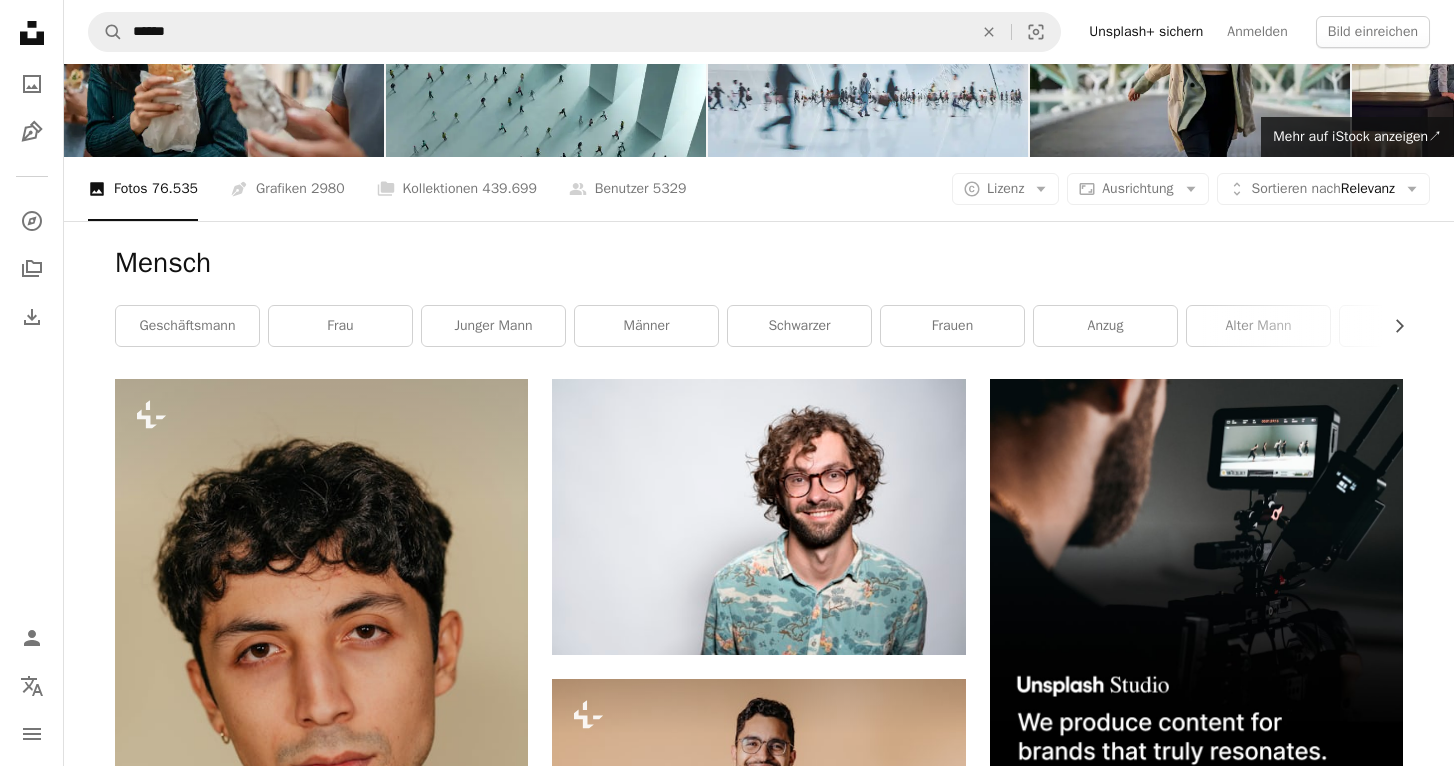 scroll, scrollTop: 115, scrollLeft: 0, axis: vertical 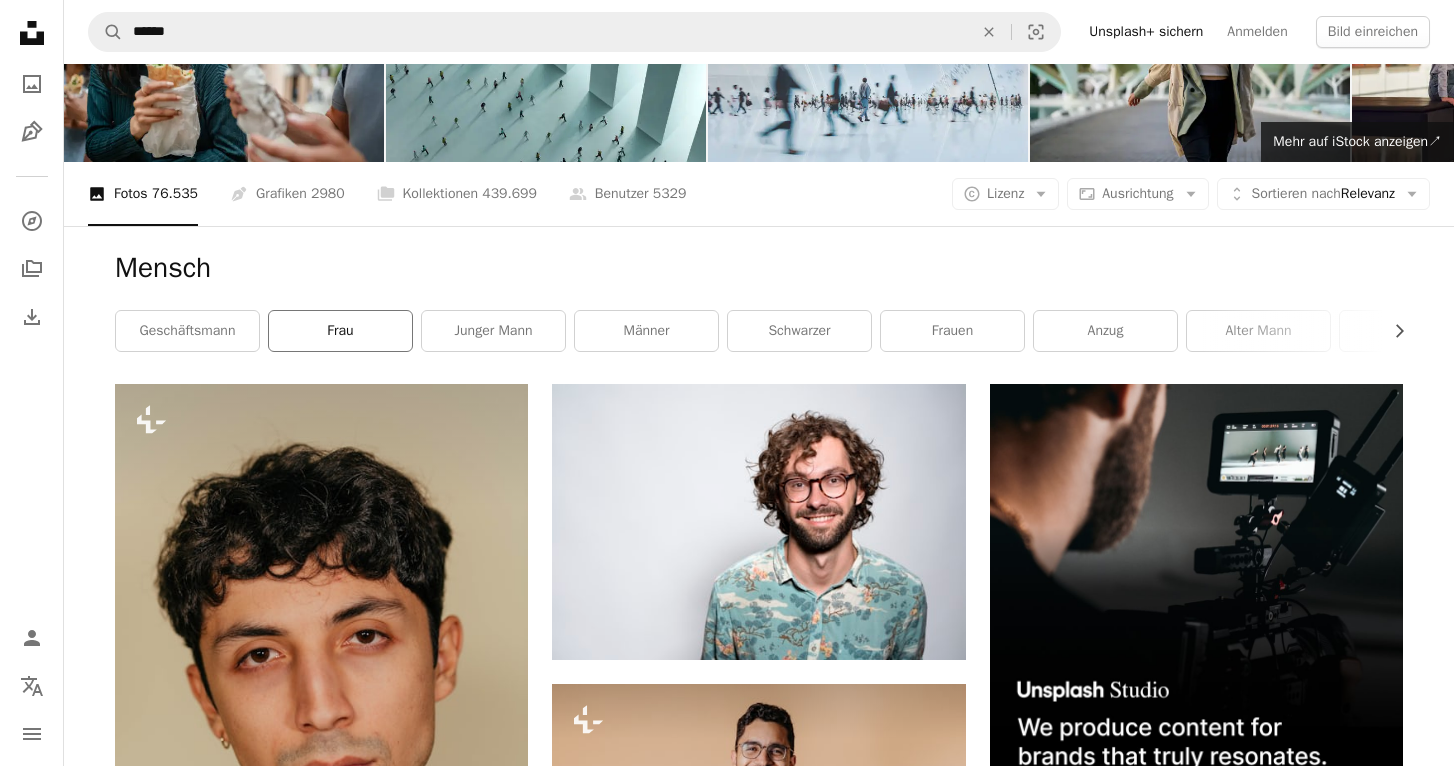 click on "frau" at bounding box center (340, 331) 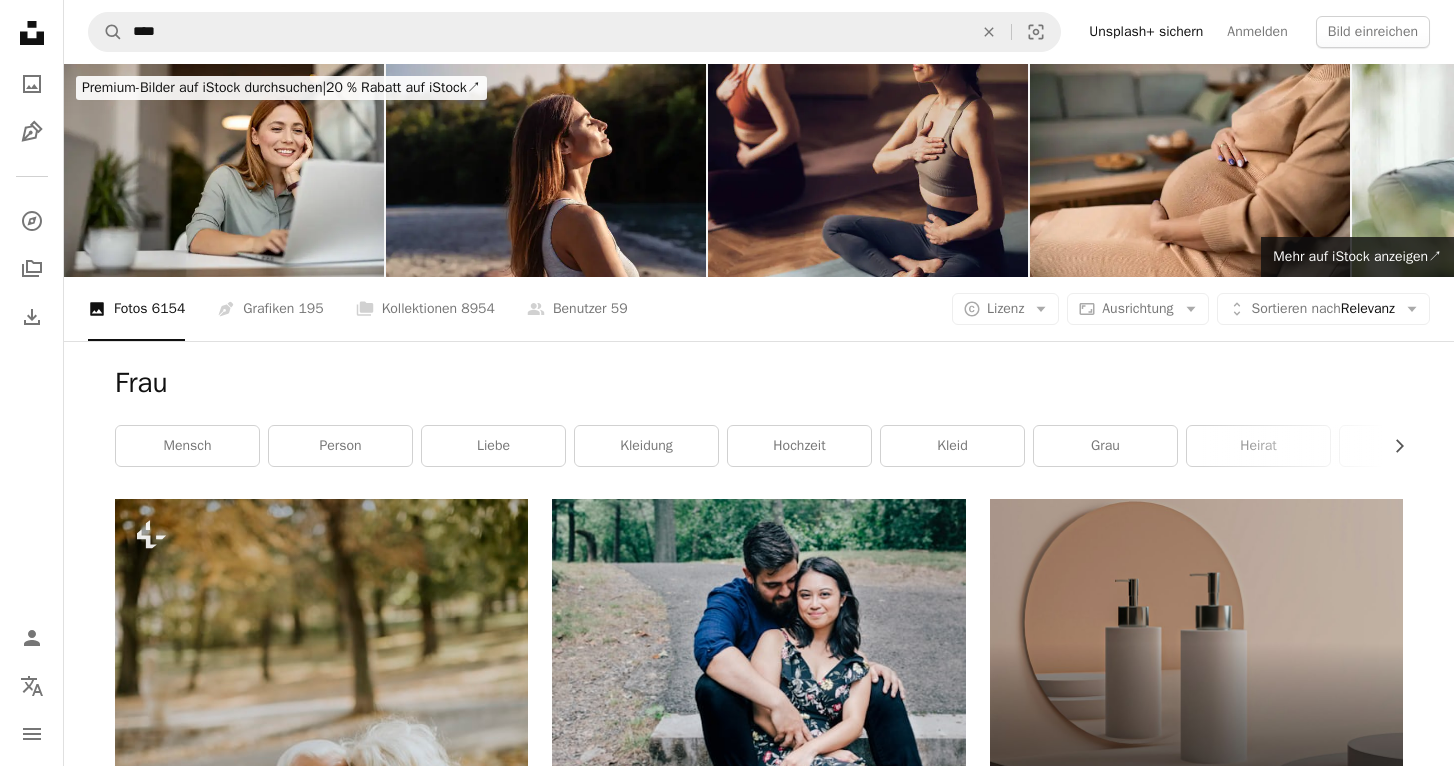 click at bounding box center [868, 170] 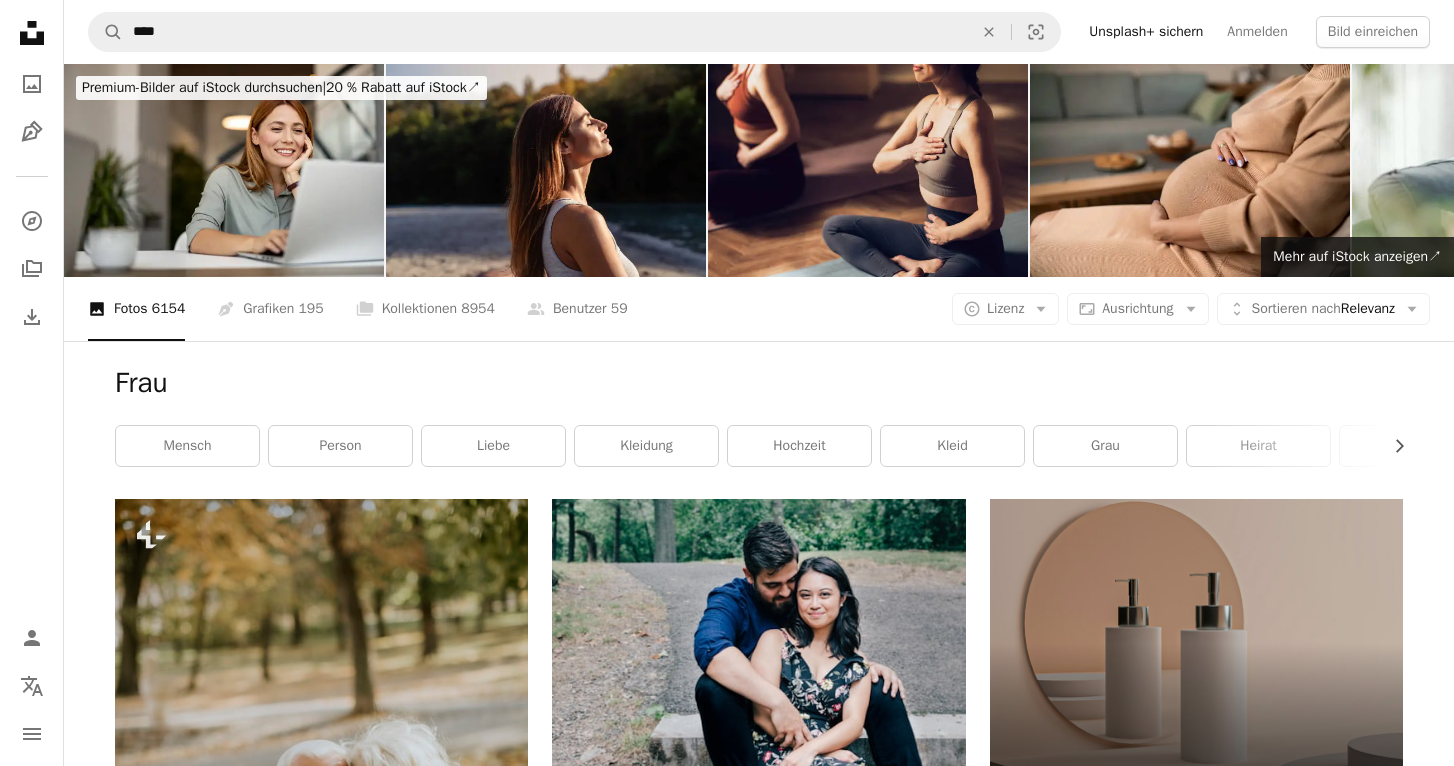 click on "Unsplash+ sichern" at bounding box center [1146, 32] 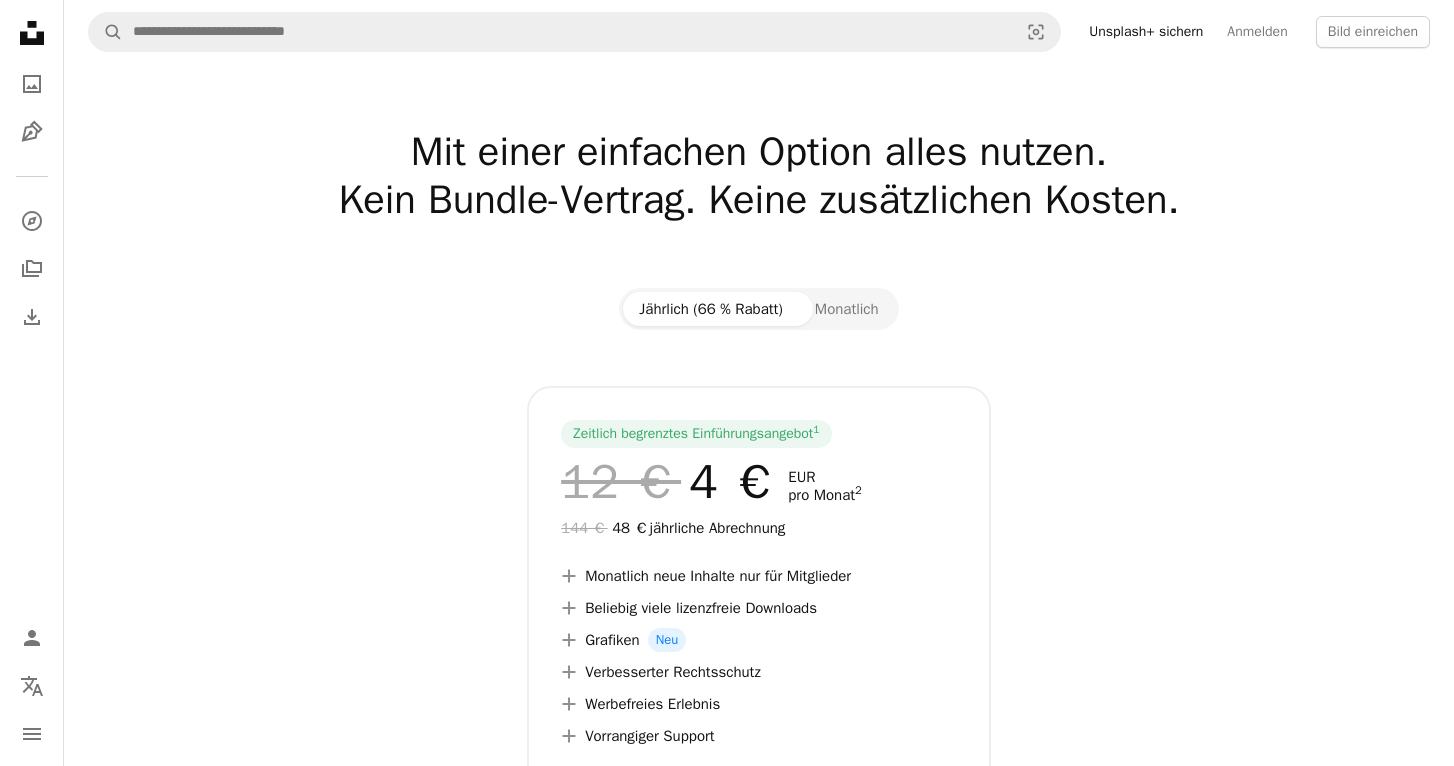 click on "Unsplash logo Unsplash-Startseite" 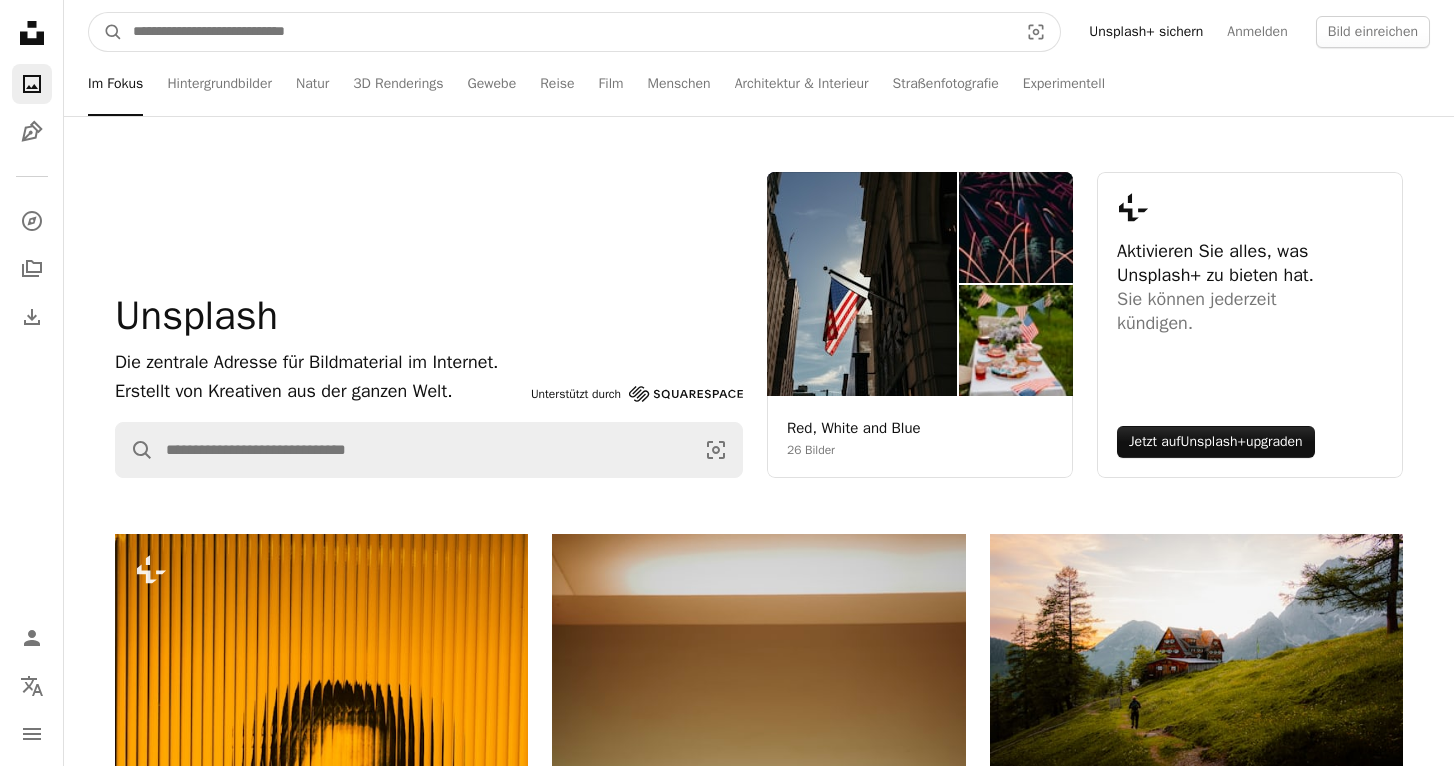 click at bounding box center [567, 32] 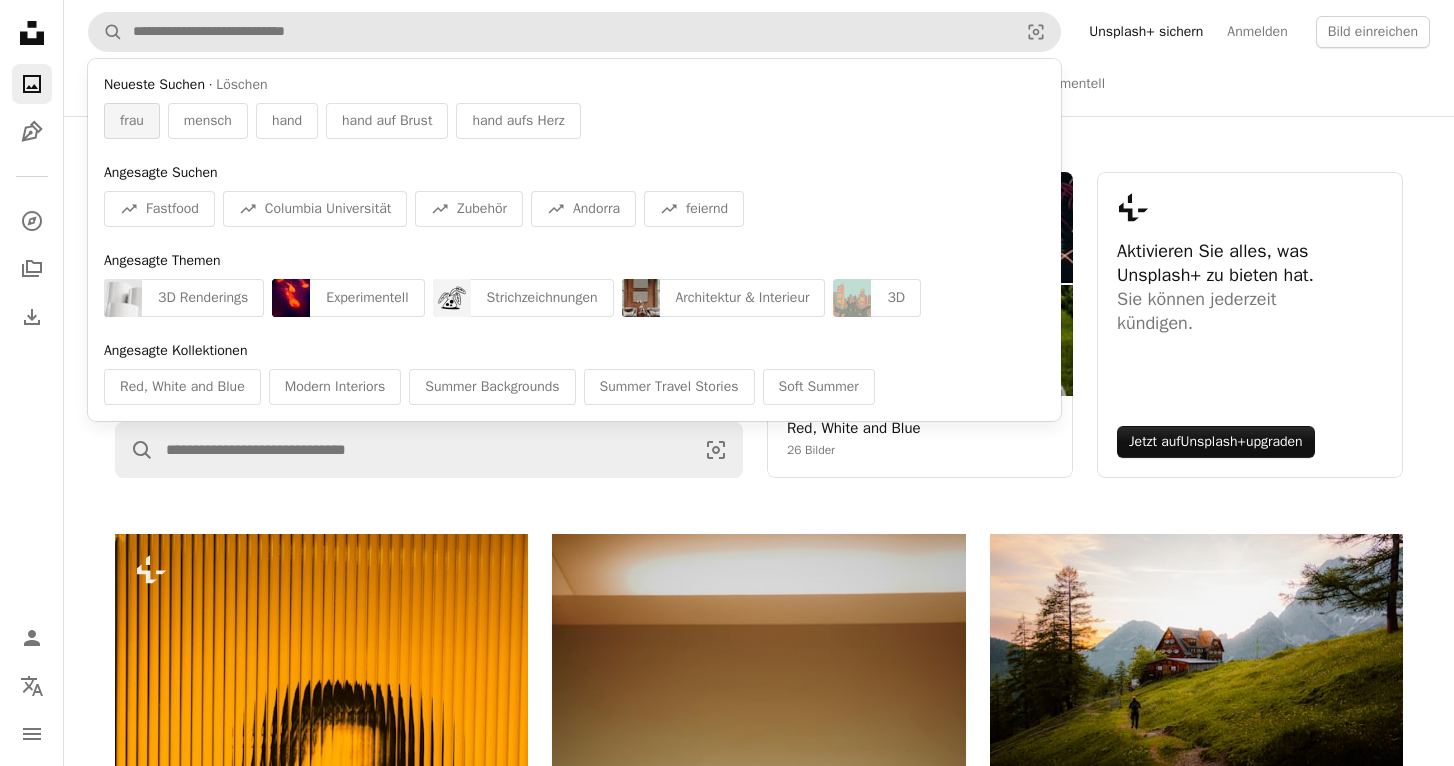 click on "frau" at bounding box center (132, 121) 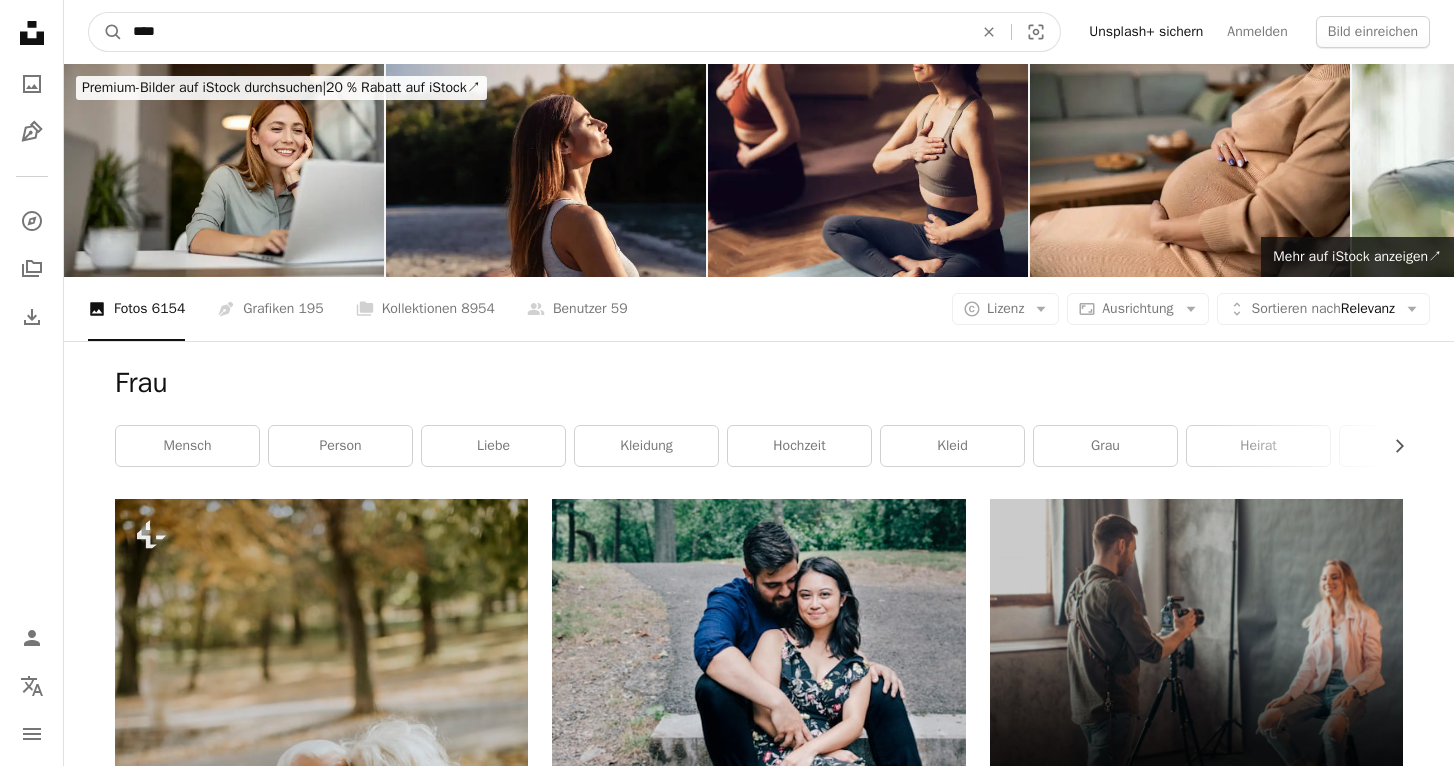 click on "****" at bounding box center (545, 32) 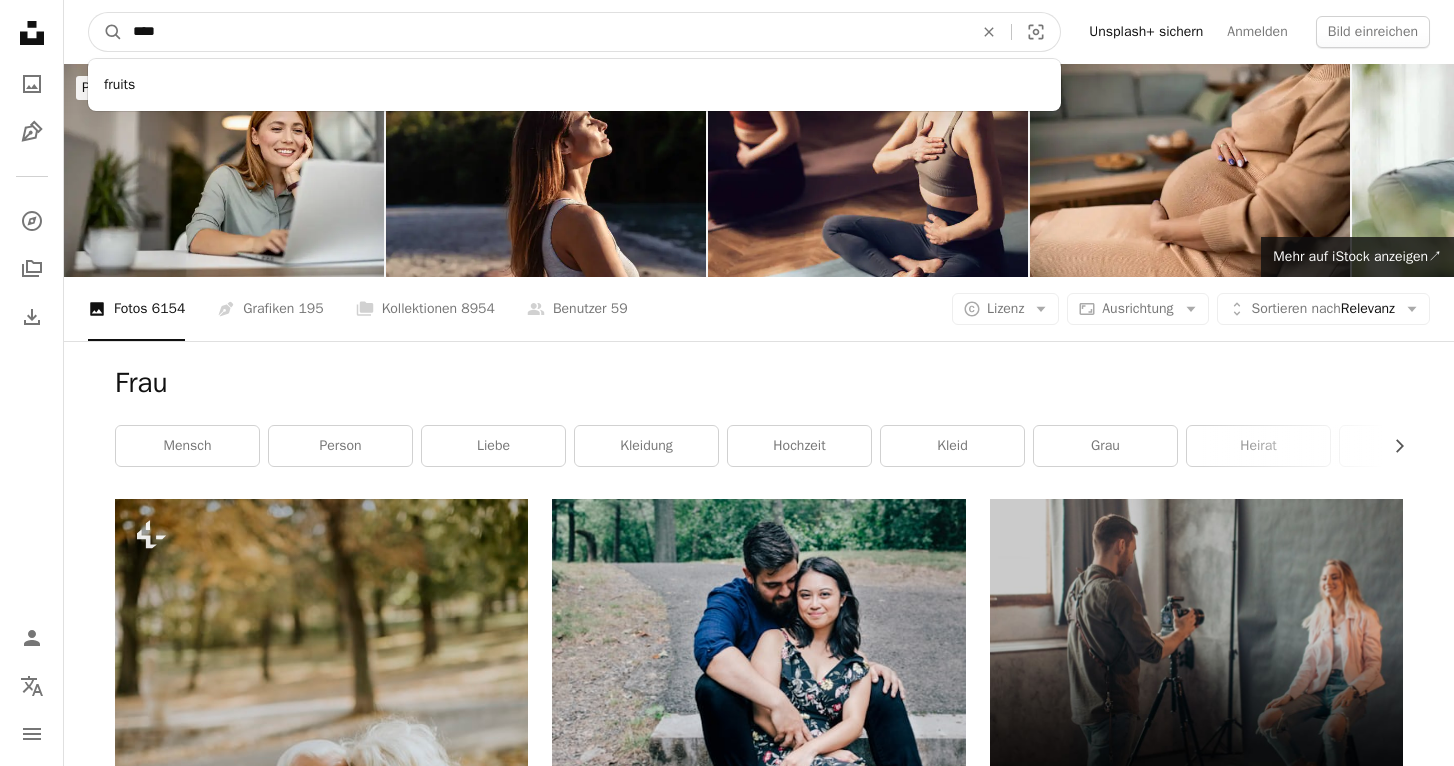 drag, startPoint x: 178, startPoint y: 31, endPoint x: 122, endPoint y: 31, distance: 56 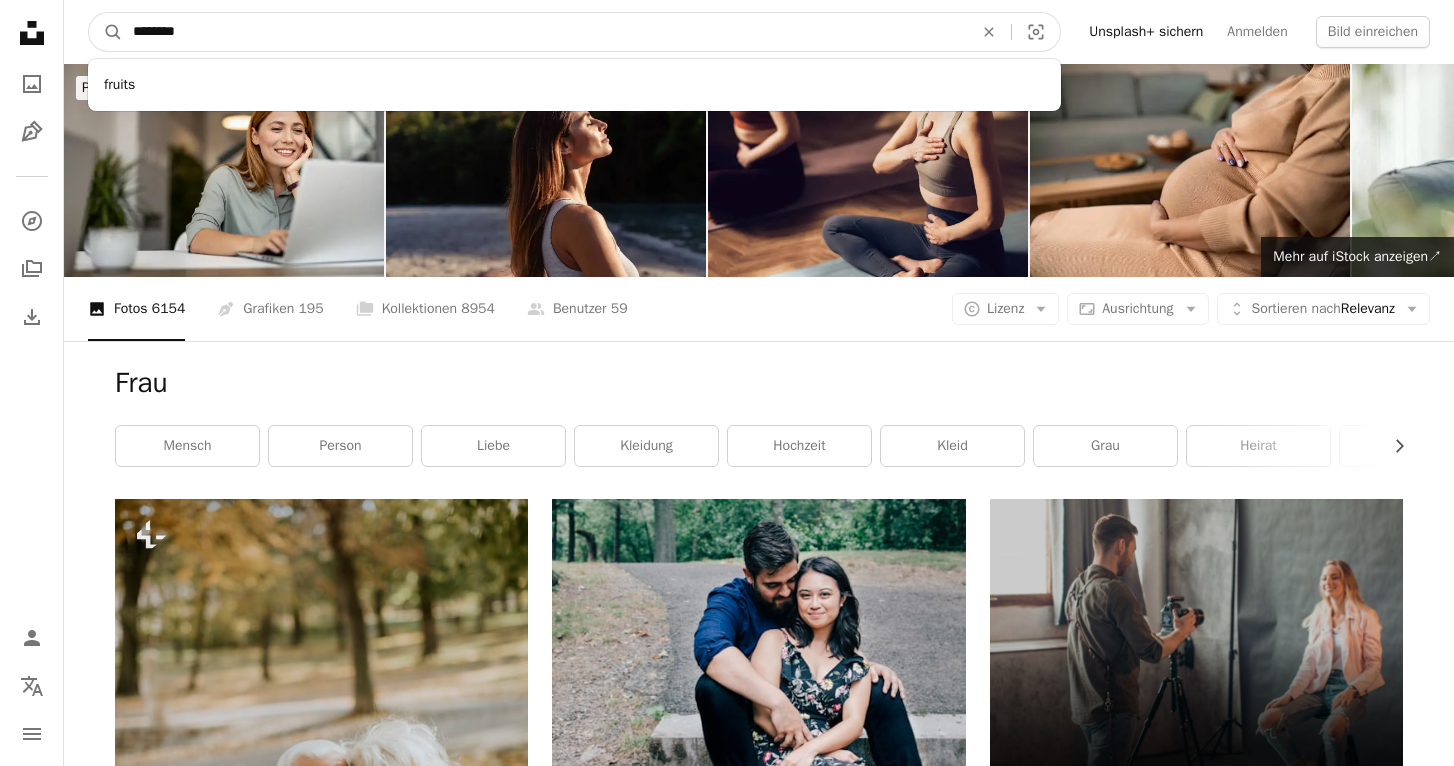 type on "*********" 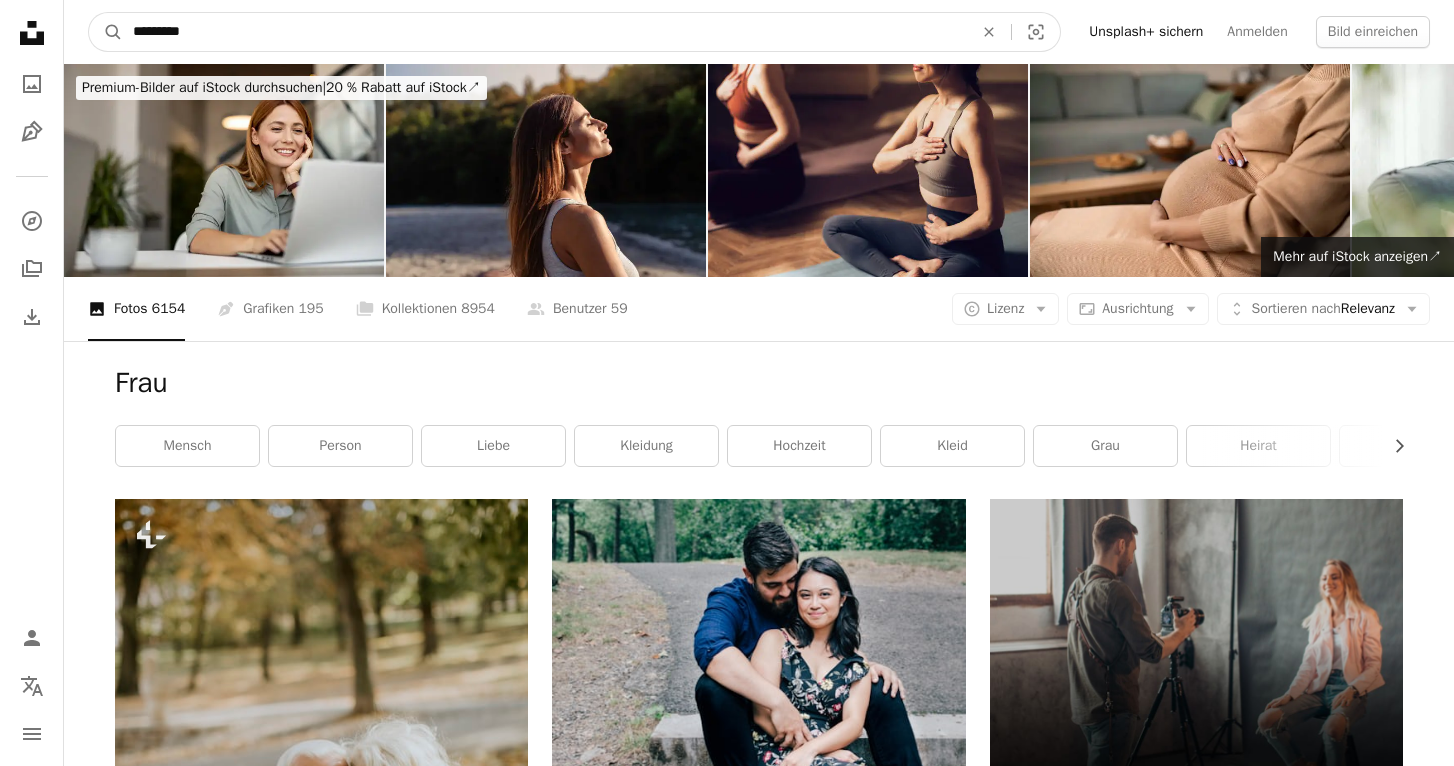 click on "A magnifying glass" at bounding box center (106, 32) 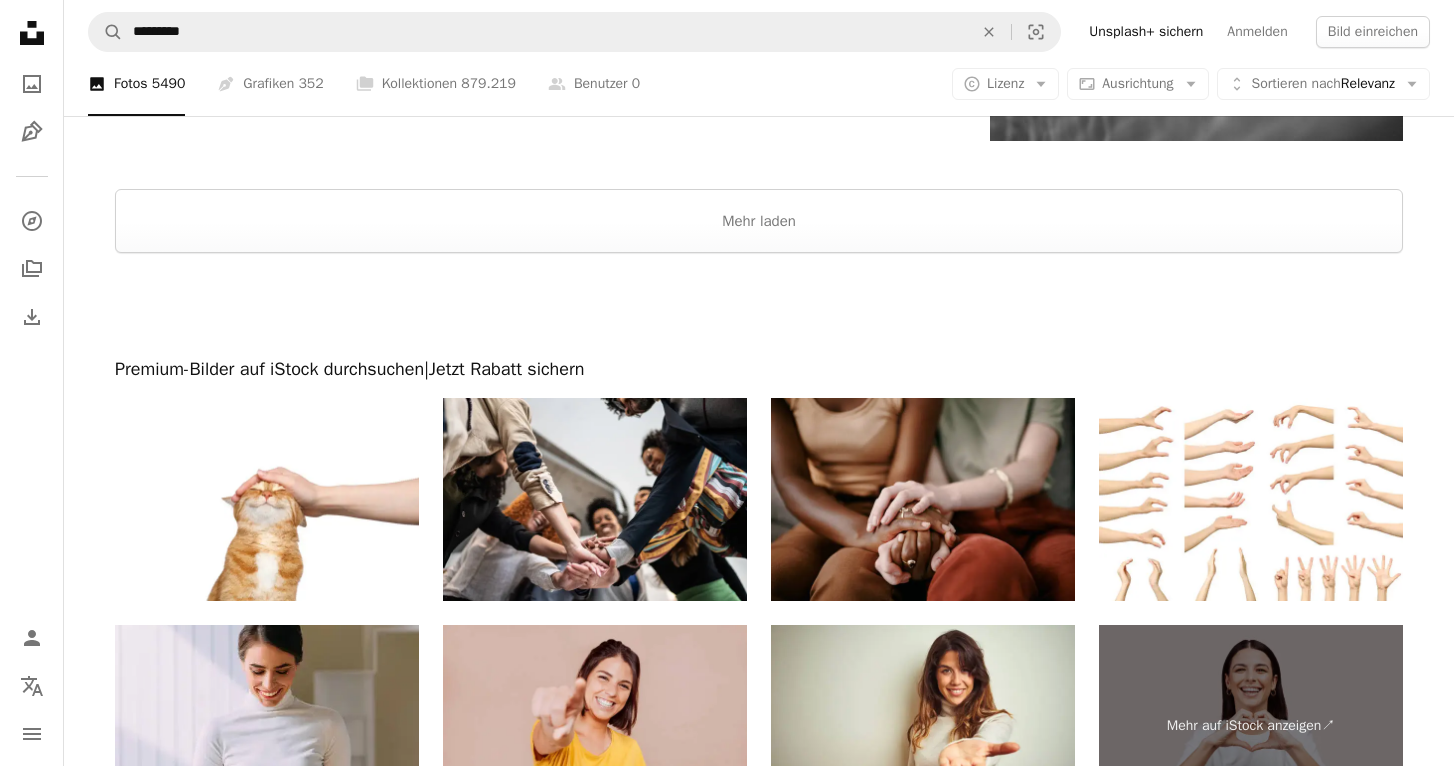 scroll, scrollTop: 4415, scrollLeft: 0, axis: vertical 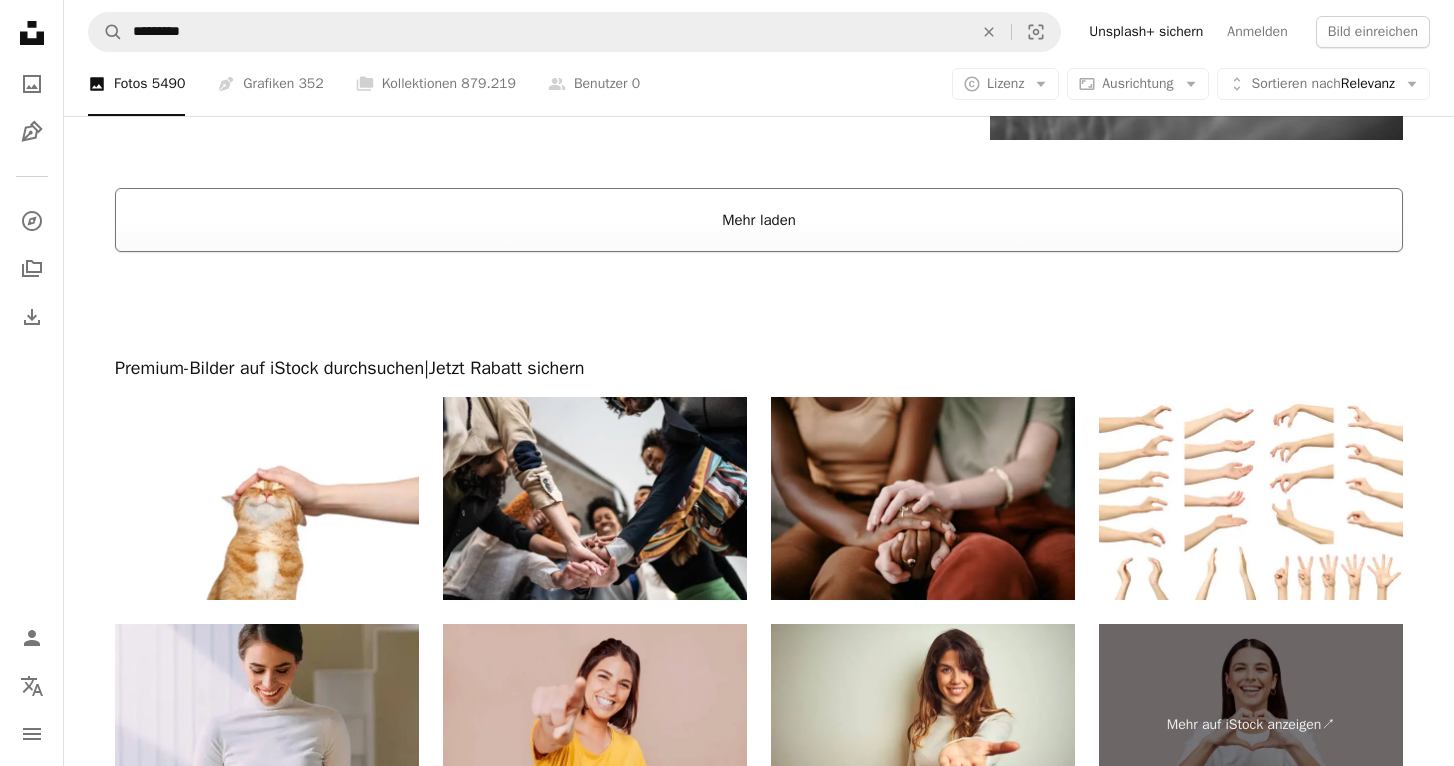 click on "Mehr laden" at bounding box center [759, 220] 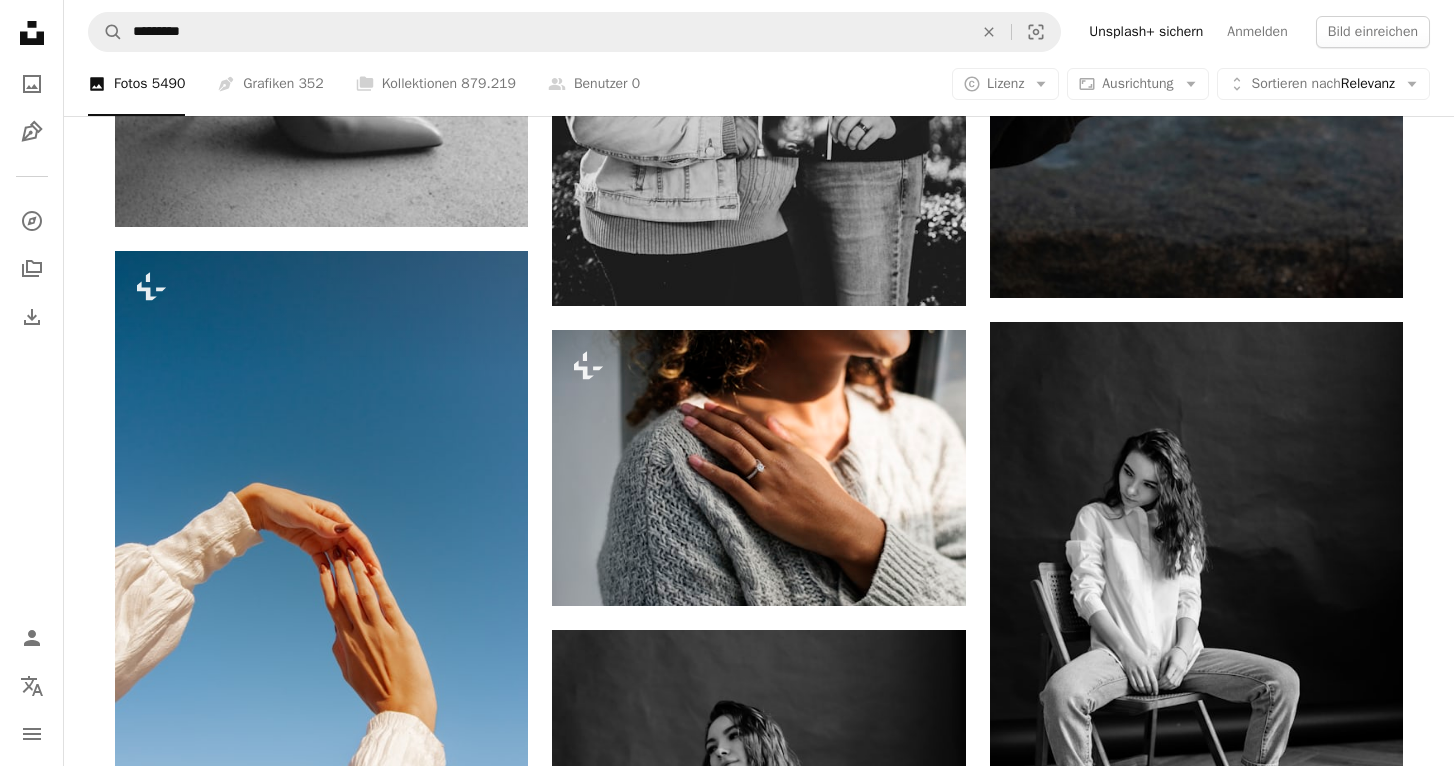 scroll, scrollTop: 31720, scrollLeft: 0, axis: vertical 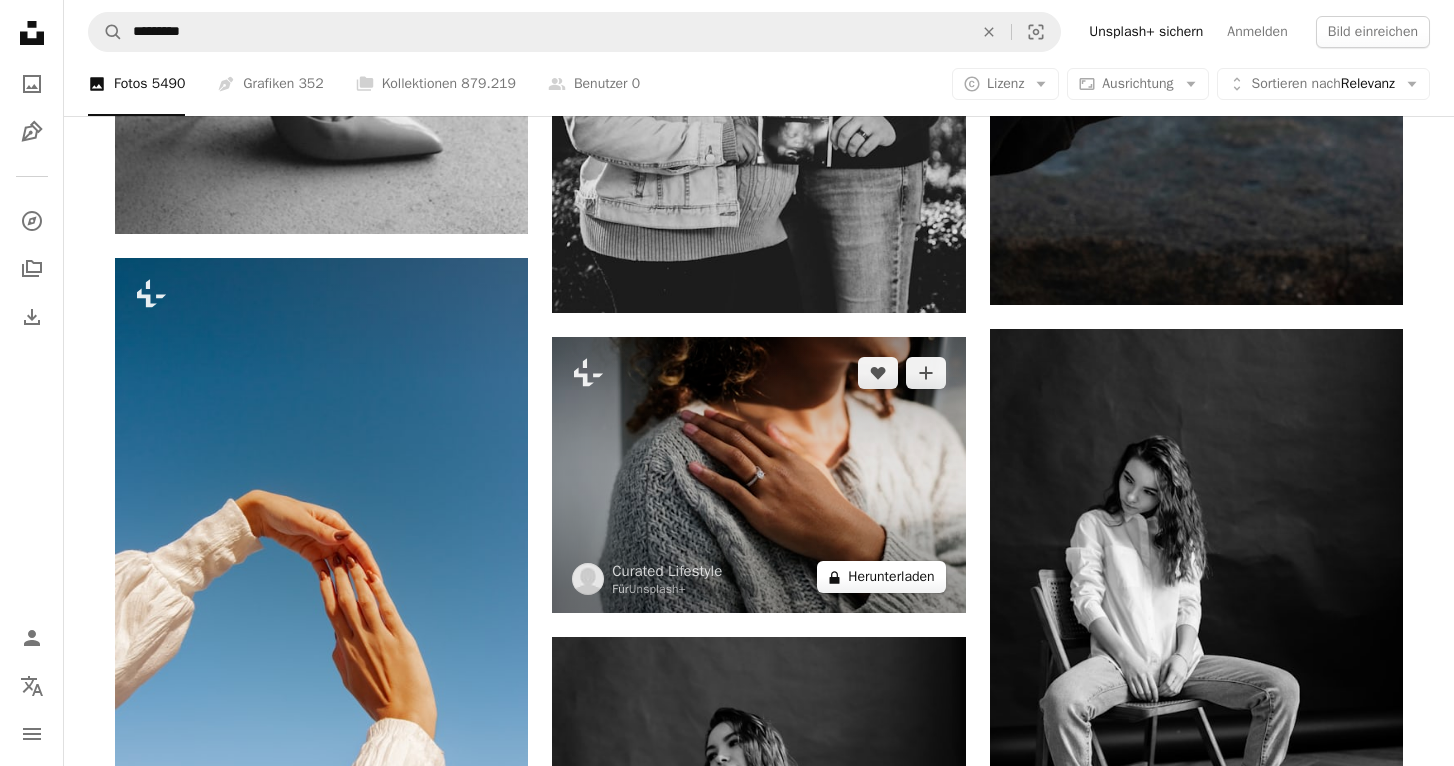 click on "A lock Herunterladen" at bounding box center (881, 577) 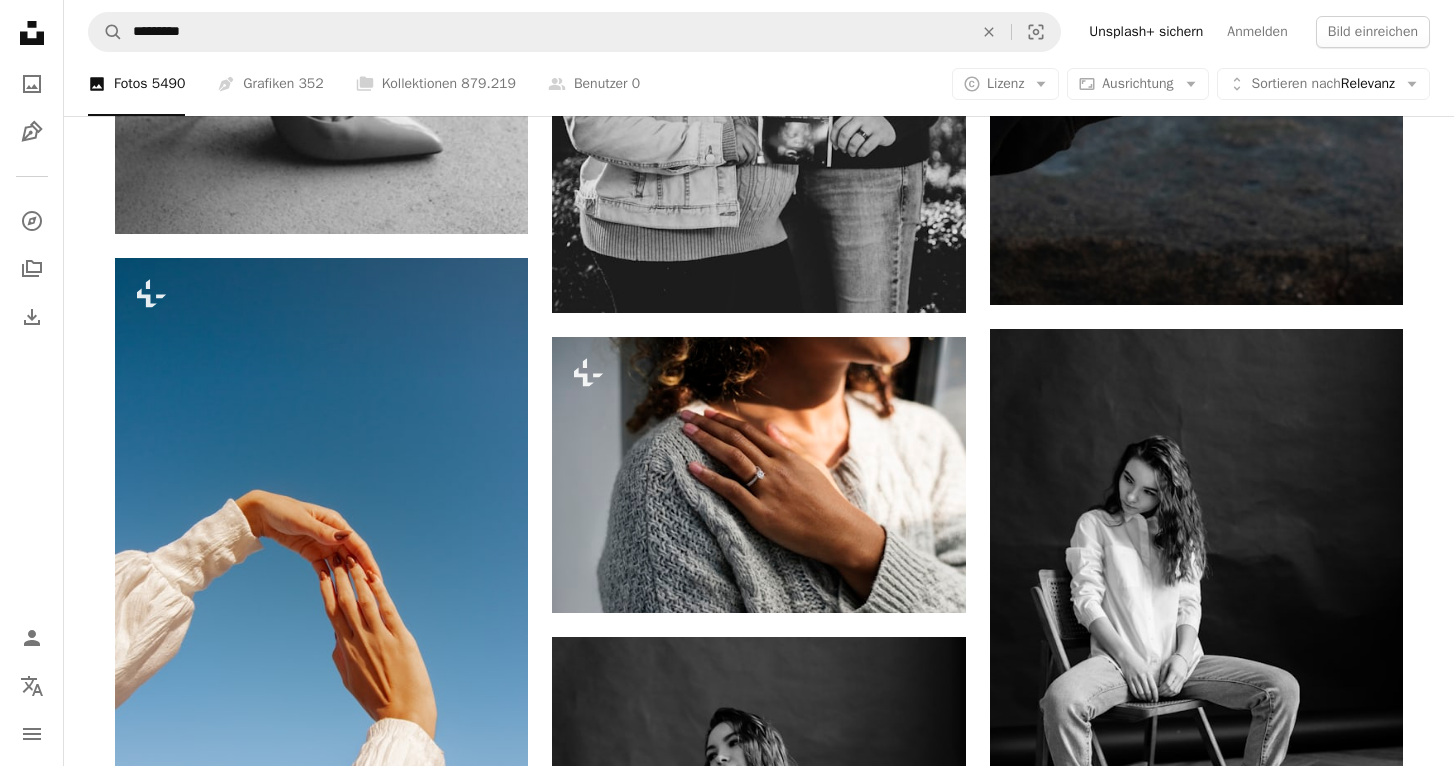 click on "An X shape Gebrauchsfertige Premium-Bilder. Profitieren Sie von unbegrenztem Zugang. A plus sign Monatlich neue Inhalte nur für Mitglieder A plus sign Beliebig viele lizenzfreie Downloads A plus sign Grafiken  Neu A plus sign Verbesserter Rechtsschutz jährlich 66 %  Rabatt monatlich 12 €   4 € EUR pro Monat * Unsplash+  sichern * Bei Zahlung pro Jahr, im Voraus in Rechnung gestellt  48 € Zuzüglich der jeweiligen MwSt. Automatische Erneuerung. Sie können jederzeit kündigen." at bounding box center (727, 5566) 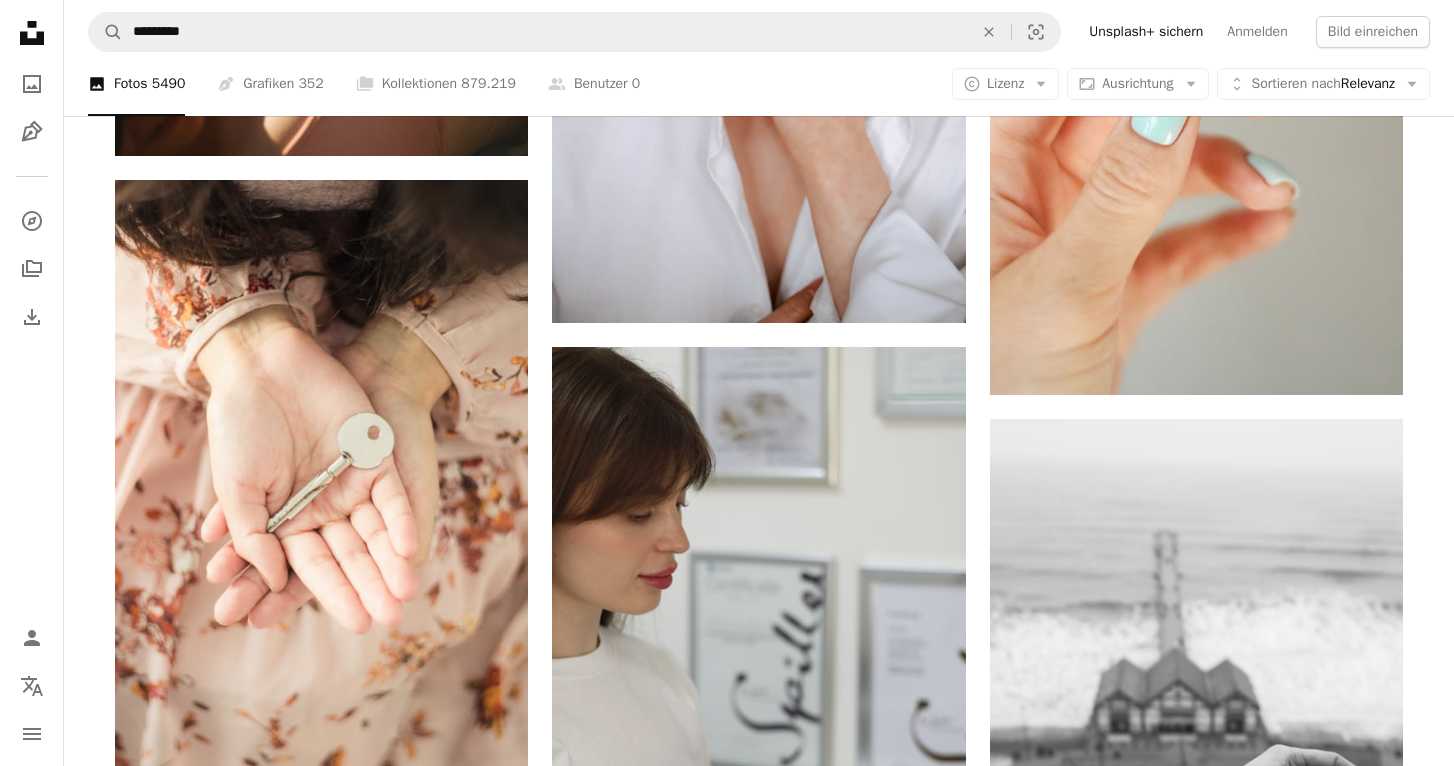 scroll, scrollTop: 29635, scrollLeft: 0, axis: vertical 